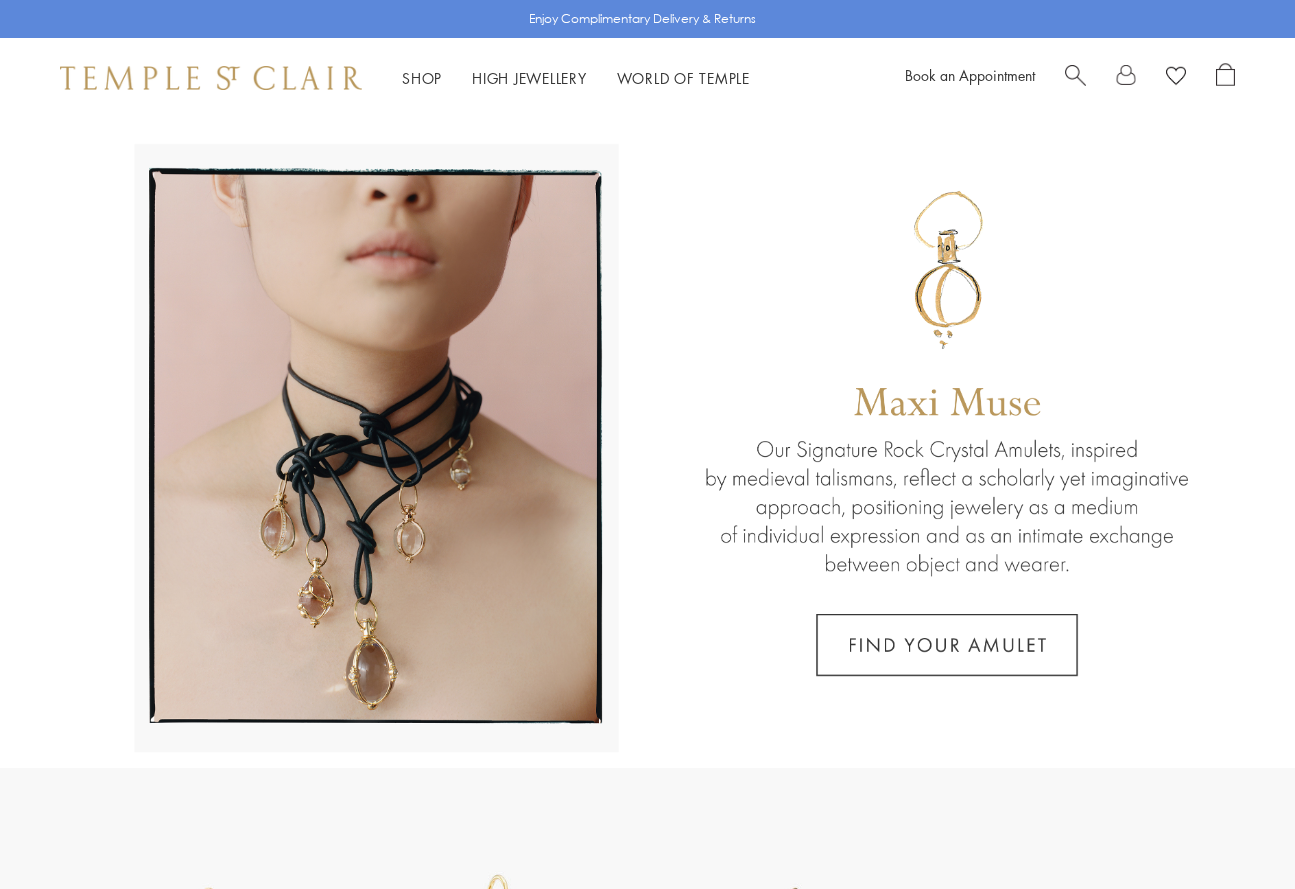 scroll, scrollTop: 0, scrollLeft: 0, axis: both 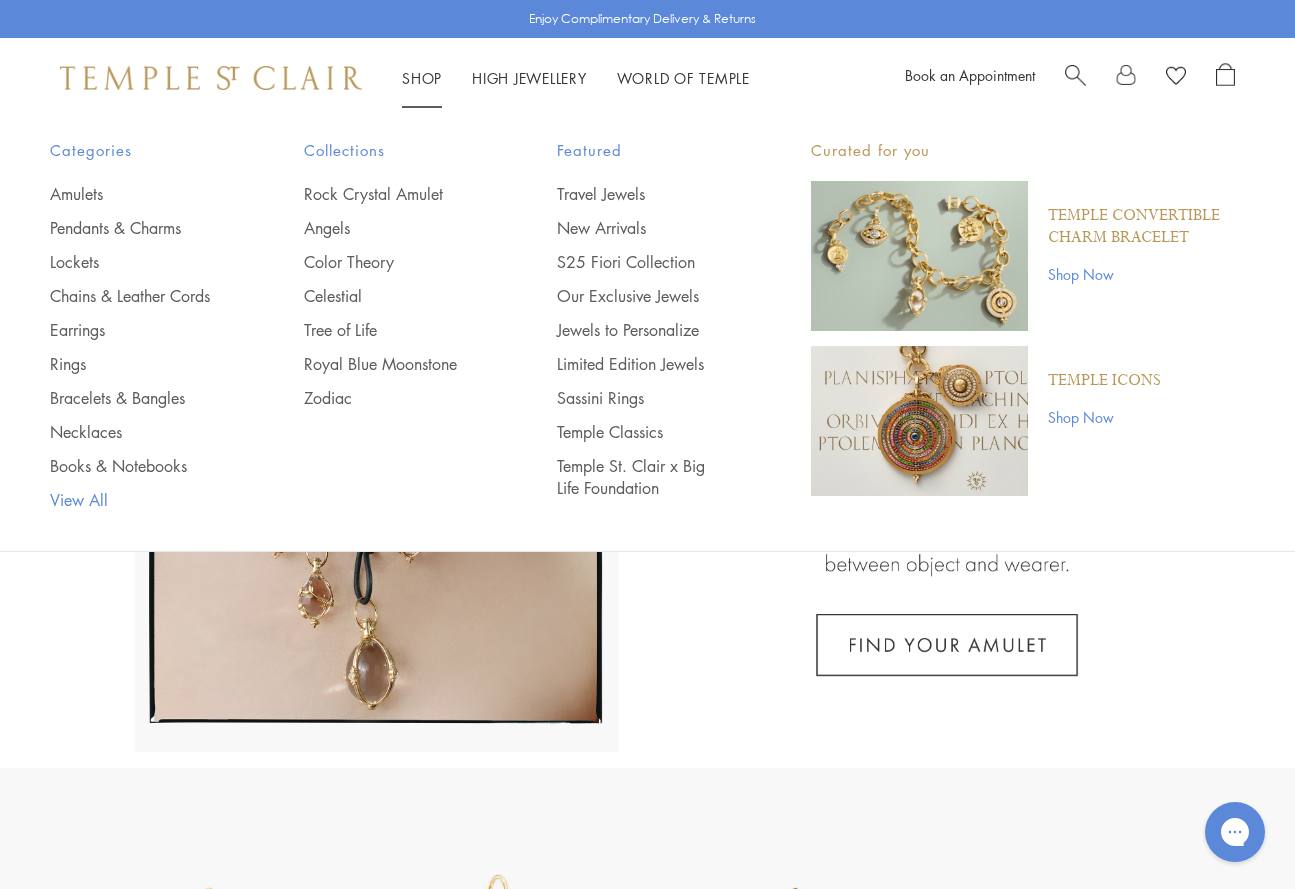 click on "View All" at bounding box center (137, 500) 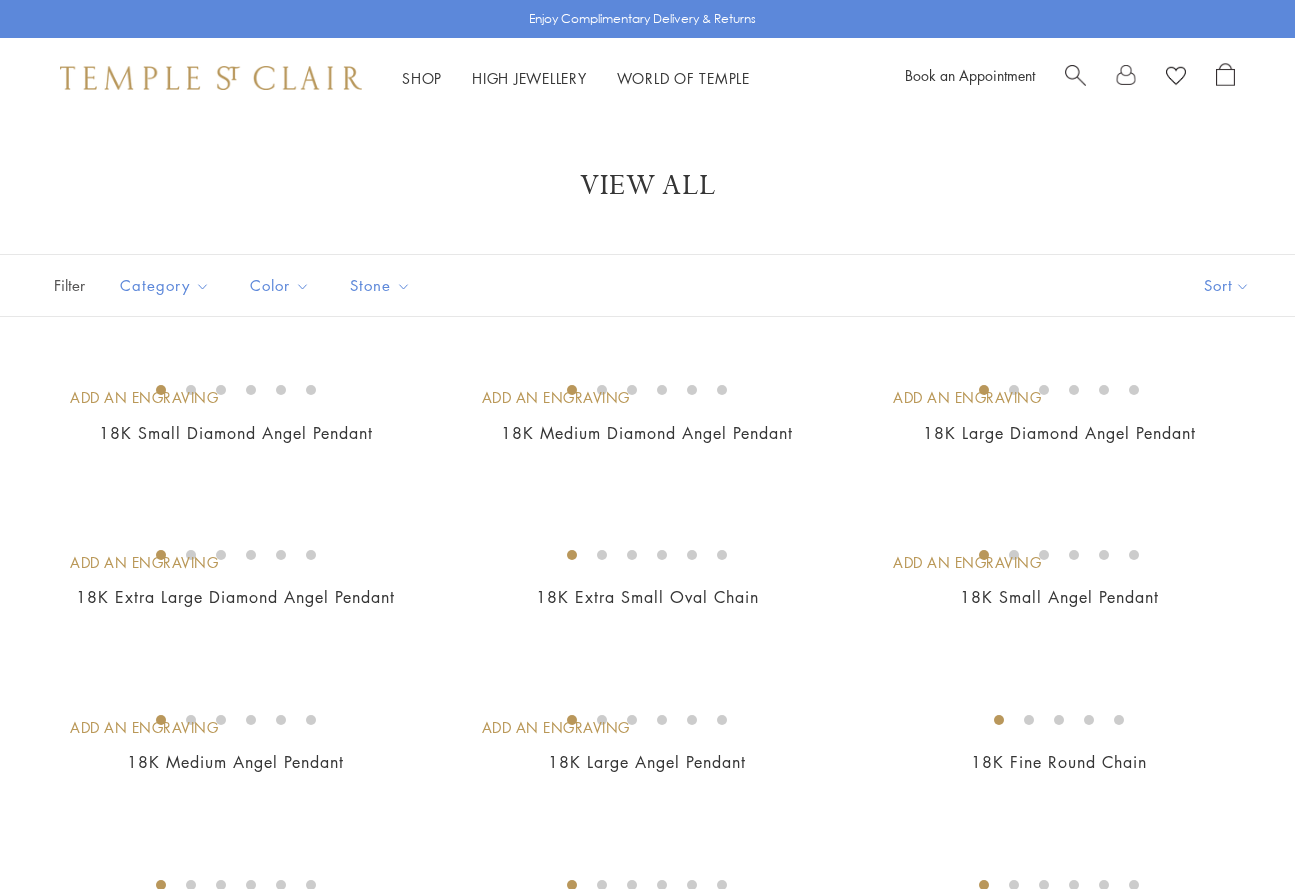 scroll, scrollTop: 0, scrollLeft: 0, axis: both 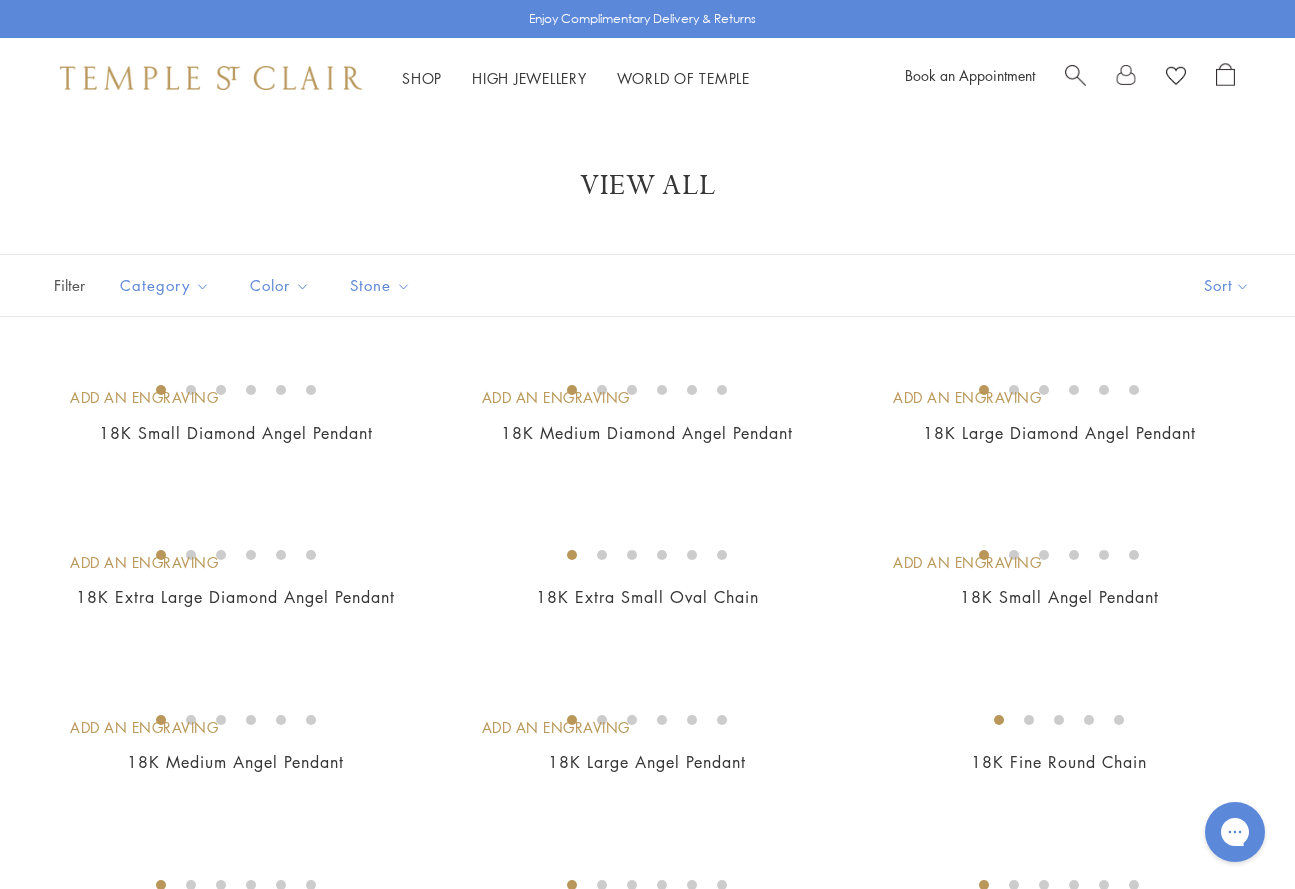 click at bounding box center (1075, 73) 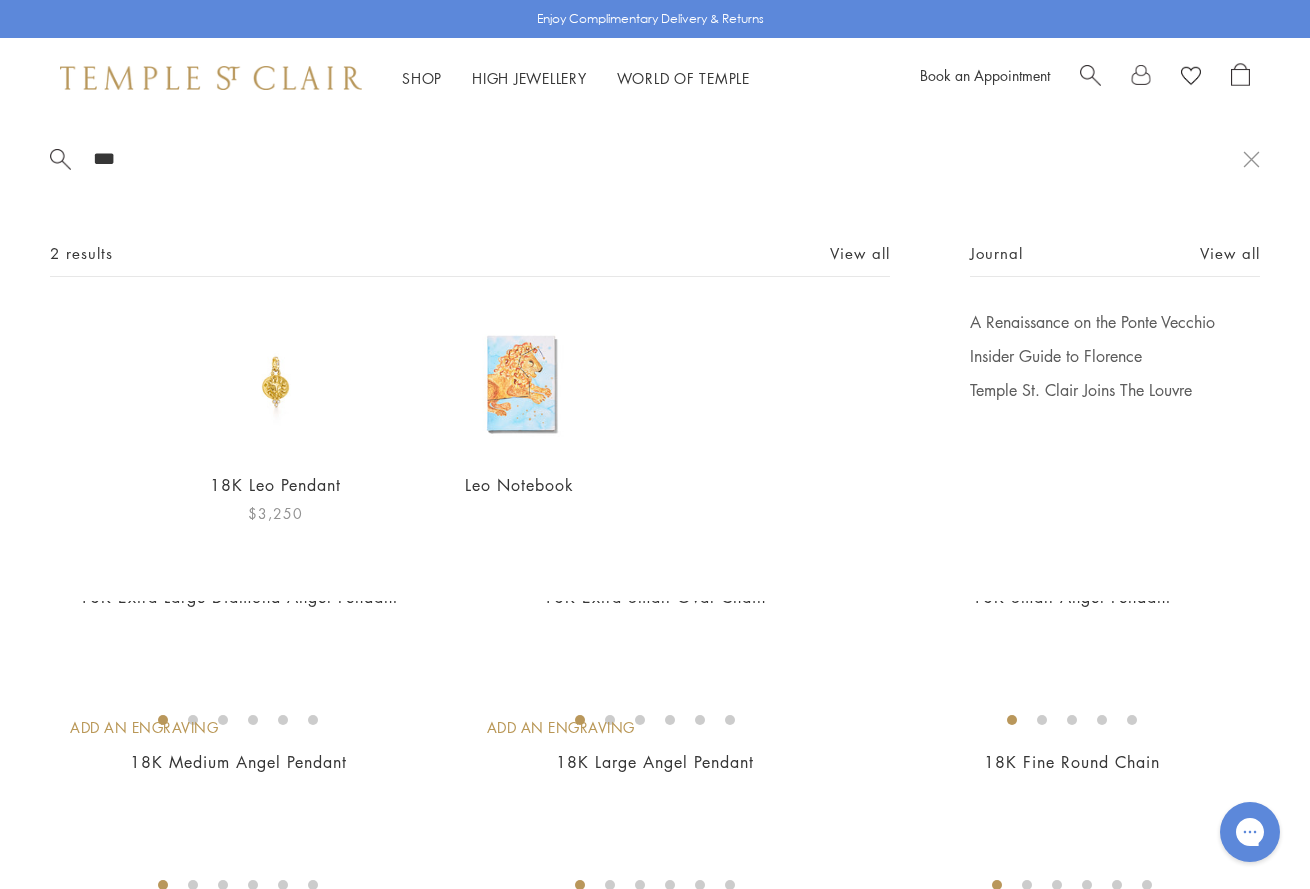 type on "***" 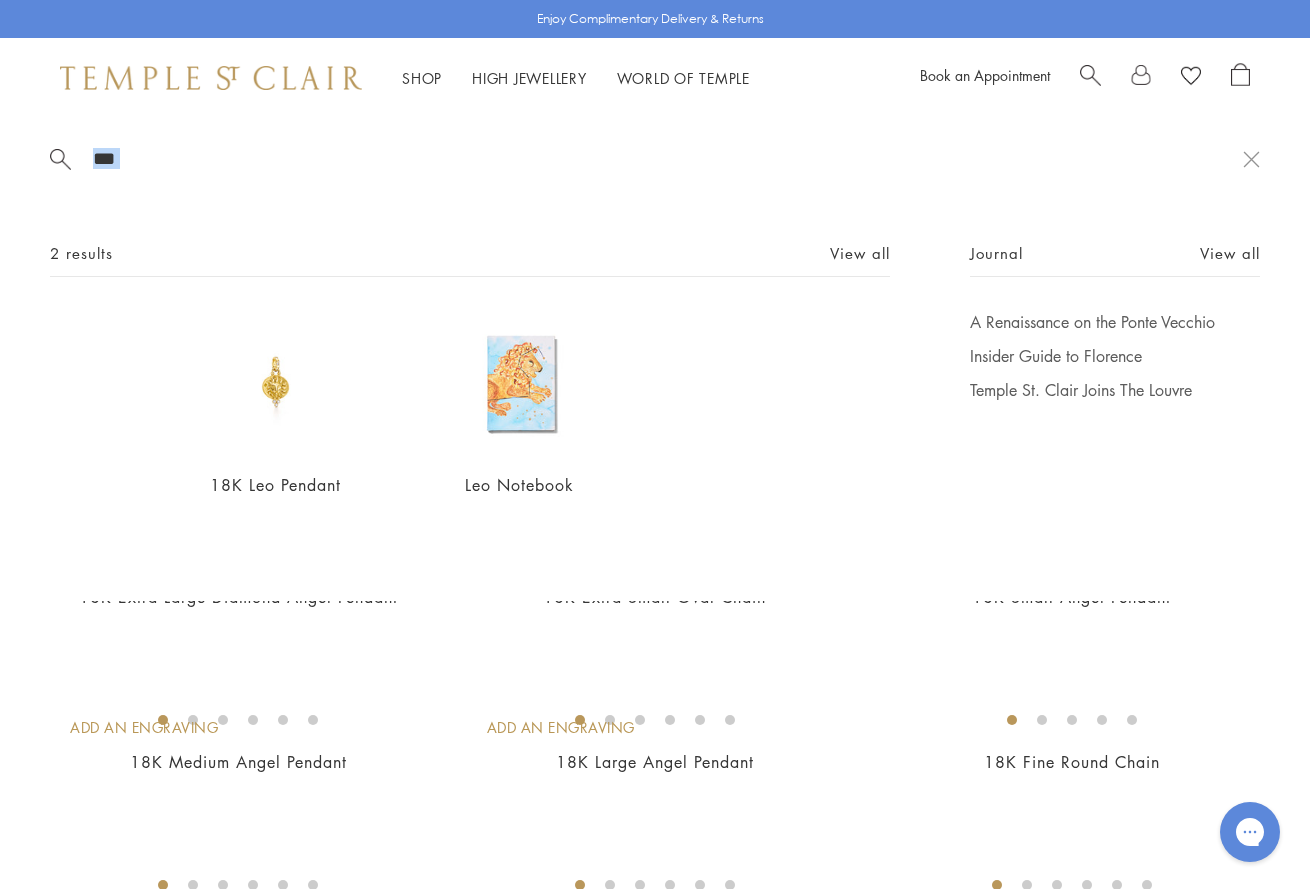 click on "***
2 results View all
18K Leo Pendant
$3,250
Leo Notebook
$250
Journal View all
A Renaissance on the Ponte Vecchio
Insider Guide to Florence
Temple St. Clair Joins The Louvre" at bounding box center (655, 359) 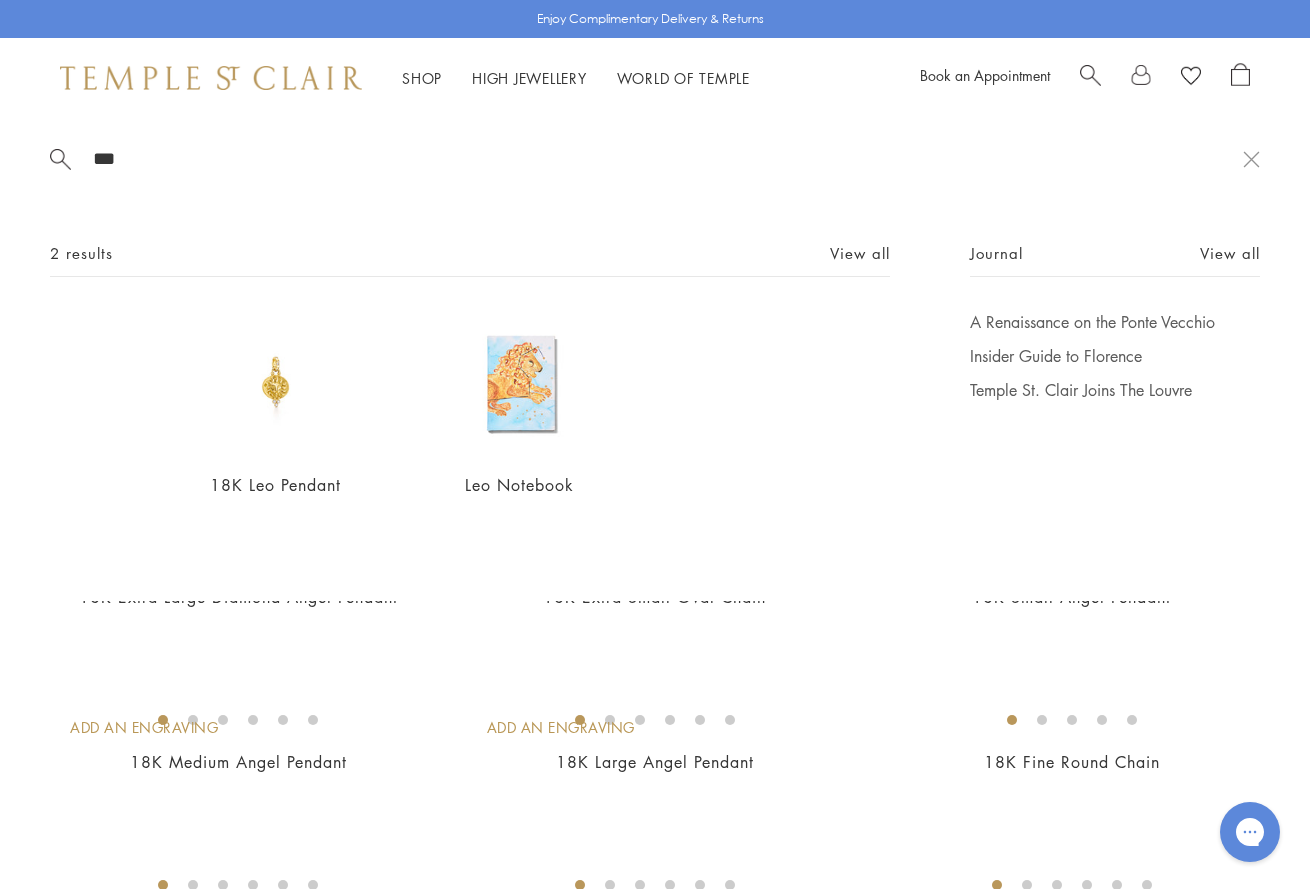 click on "***" at bounding box center [667, 158] 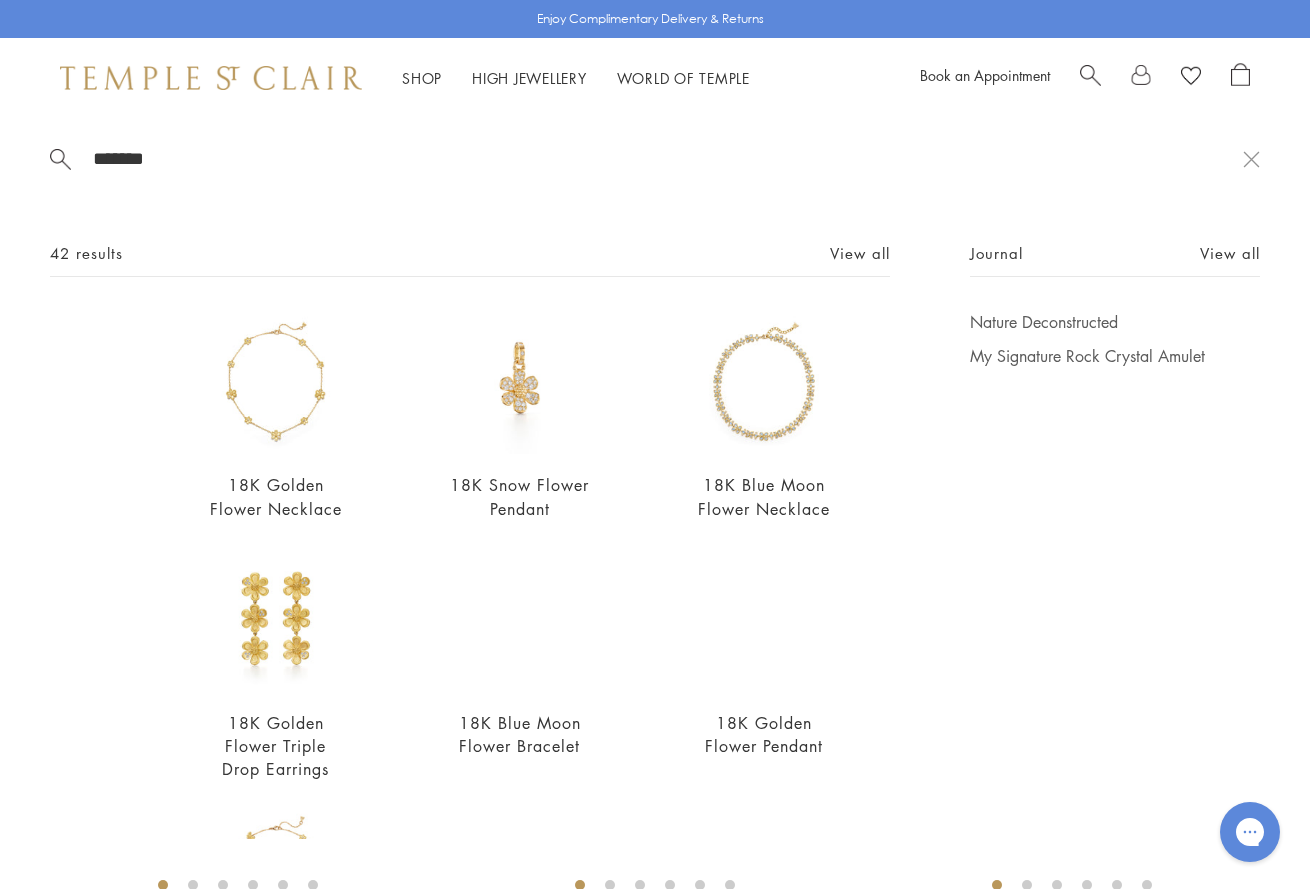 scroll, scrollTop: 0, scrollLeft: 0, axis: both 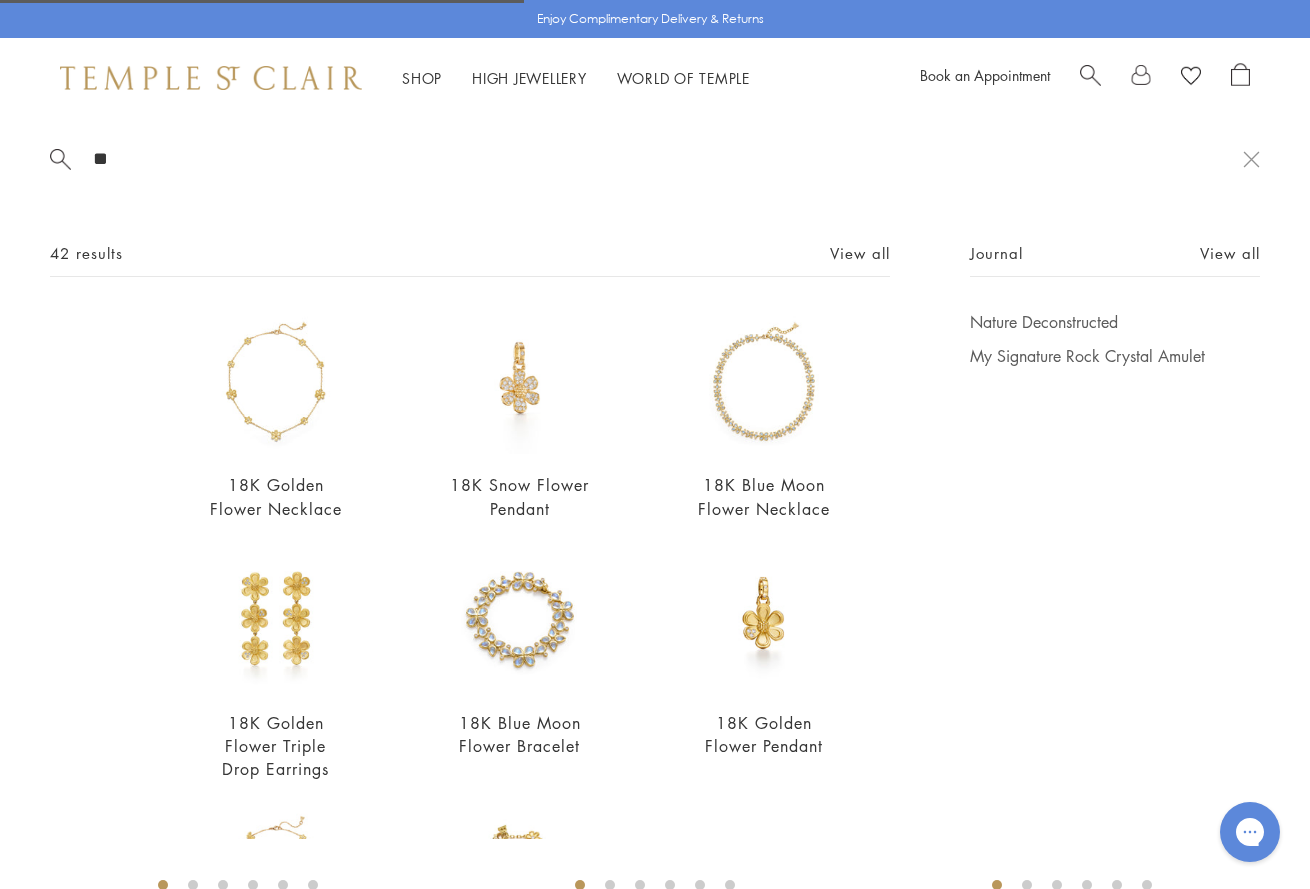 type on "*" 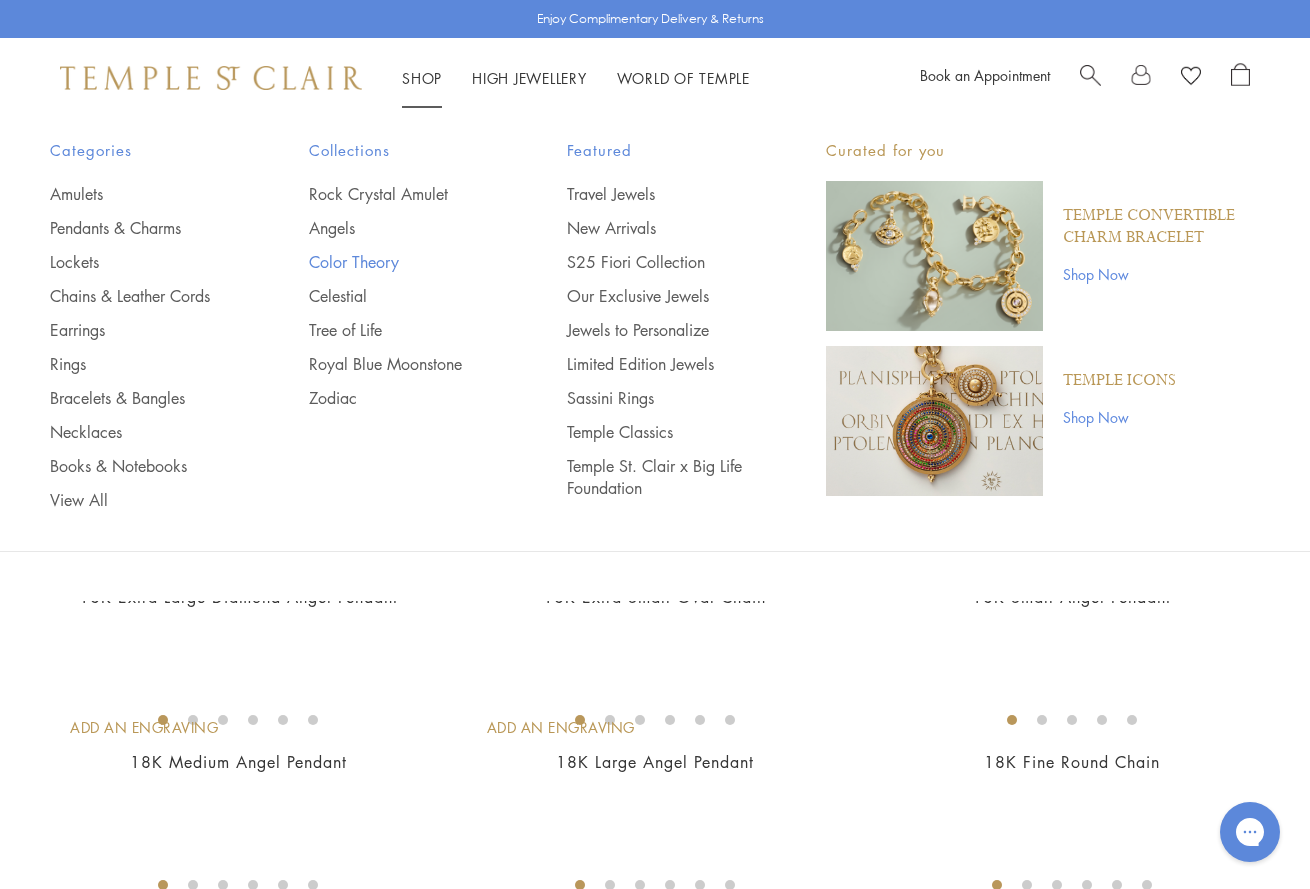 type on "***" 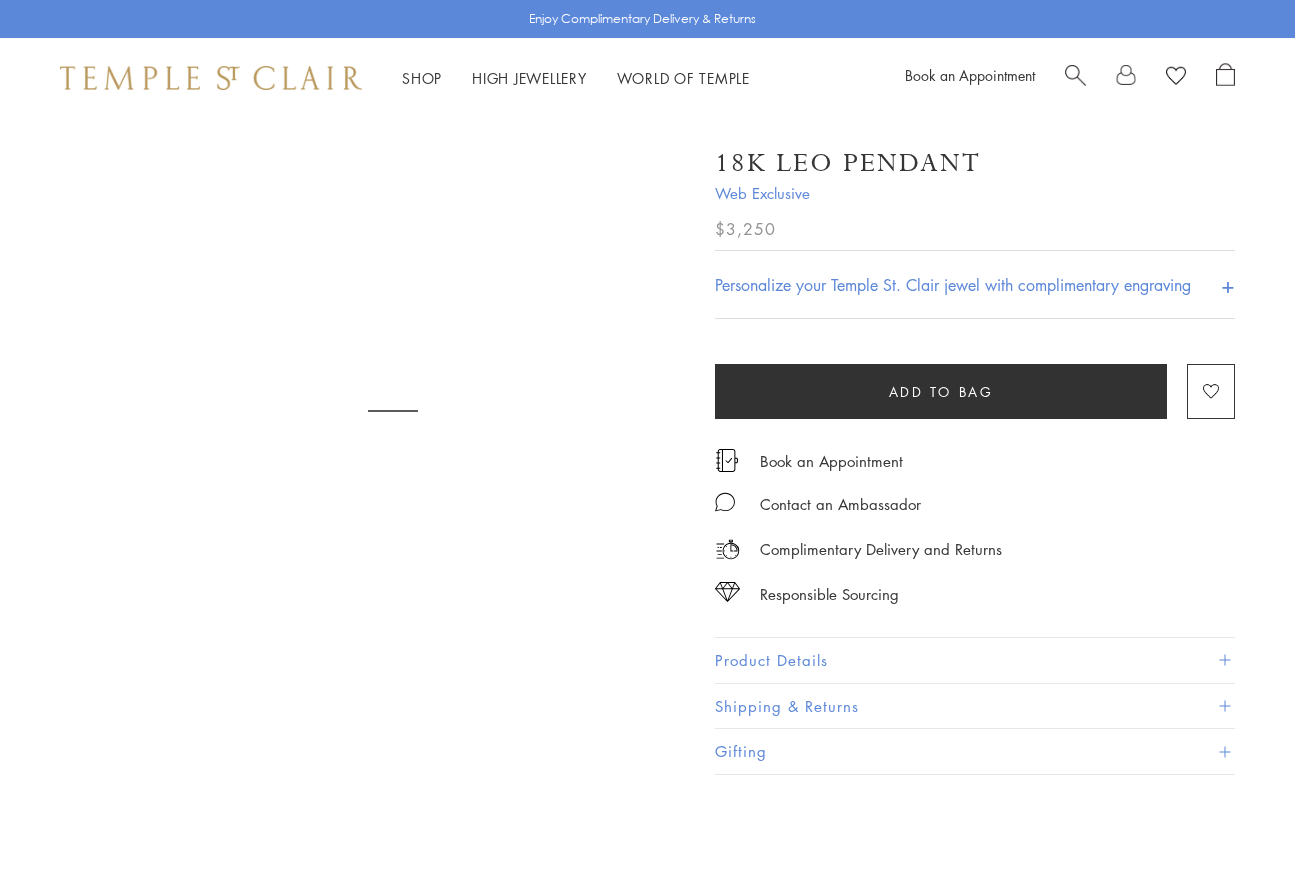 scroll, scrollTop: 0, scrollLeft: 0, axis: both 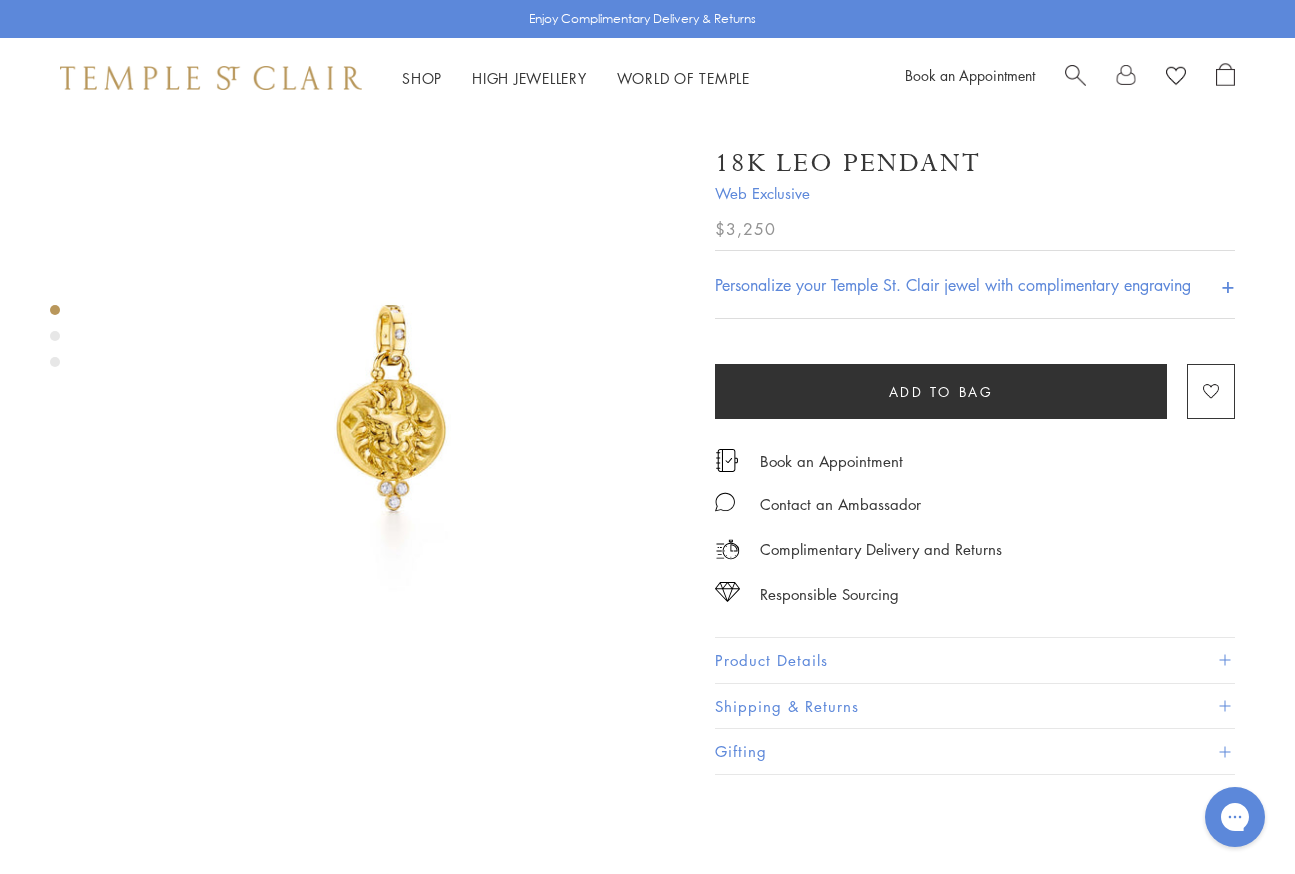 click at bounding box center [392, 410] 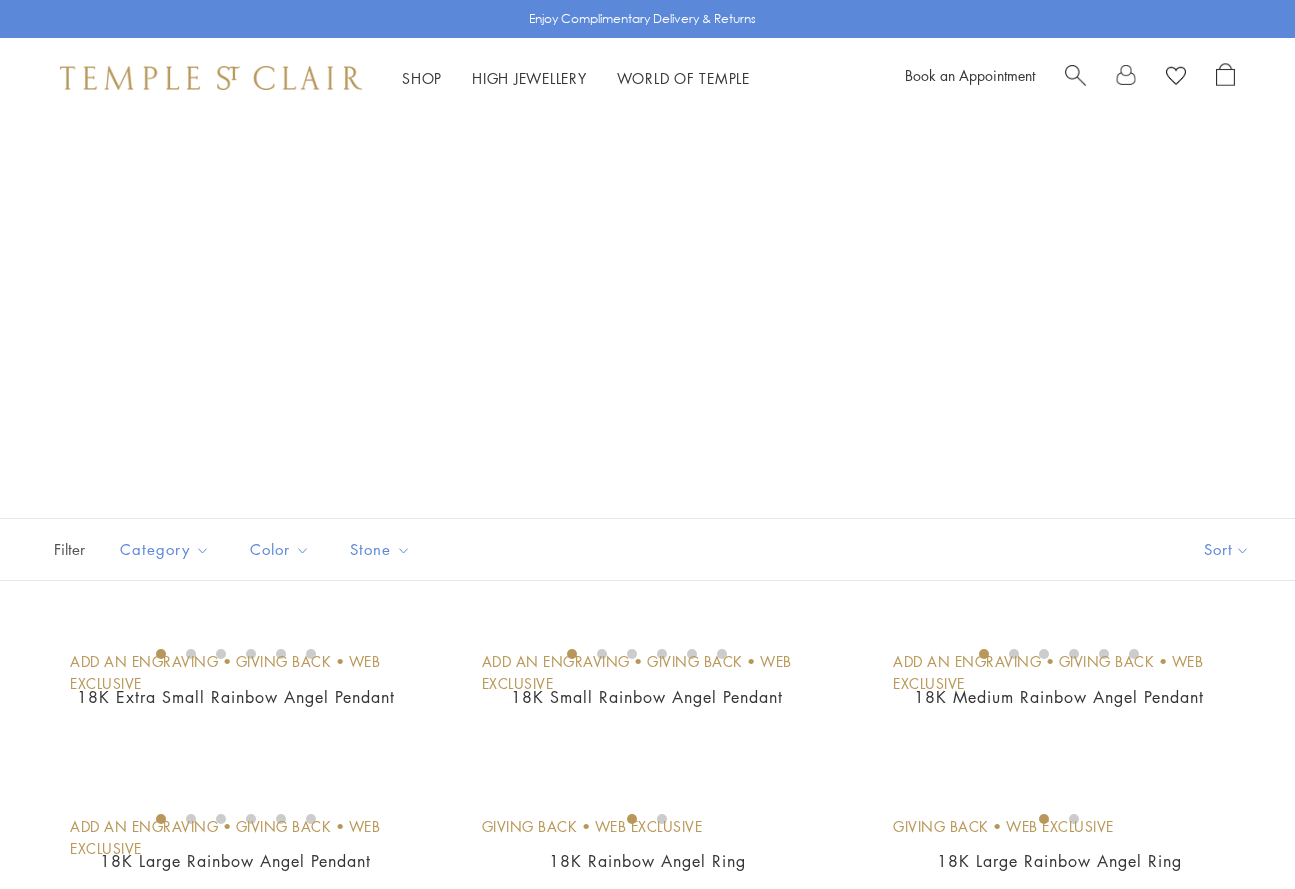 scroll, scrollTop: 0, scrollLeft: 0, axis: both 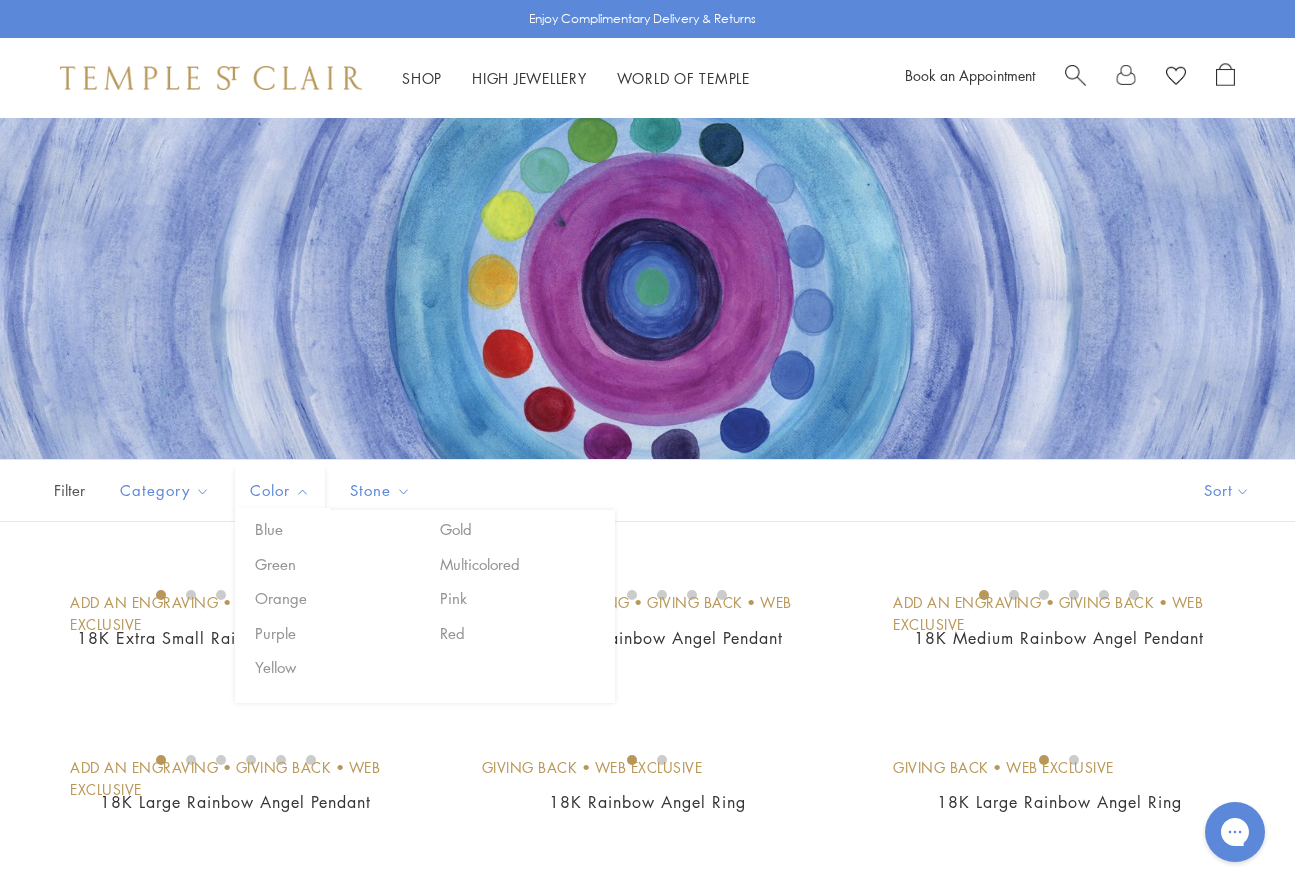 click on "Color" at bounding box center [282, 490] 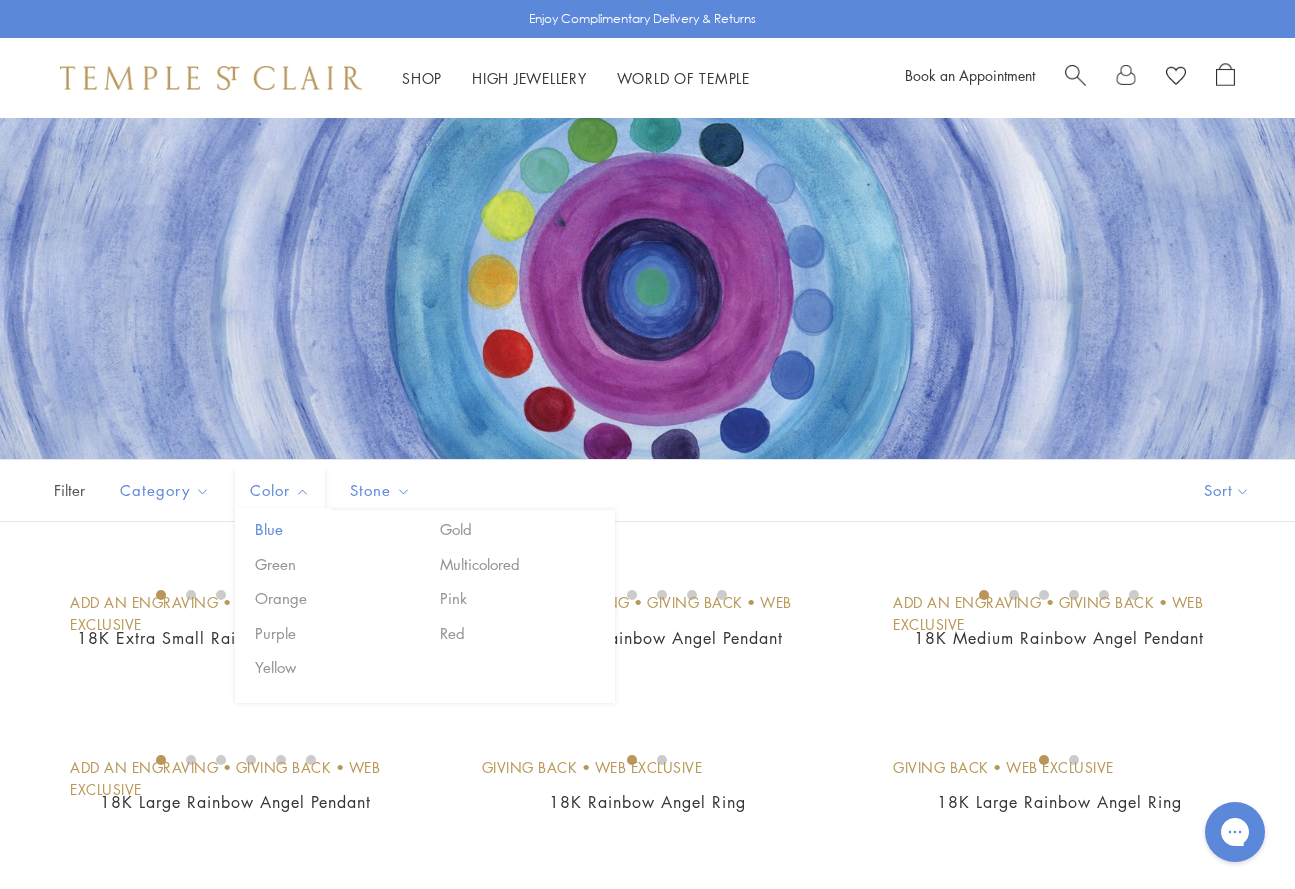 click on "Blue" at bounding box center (335, 529) 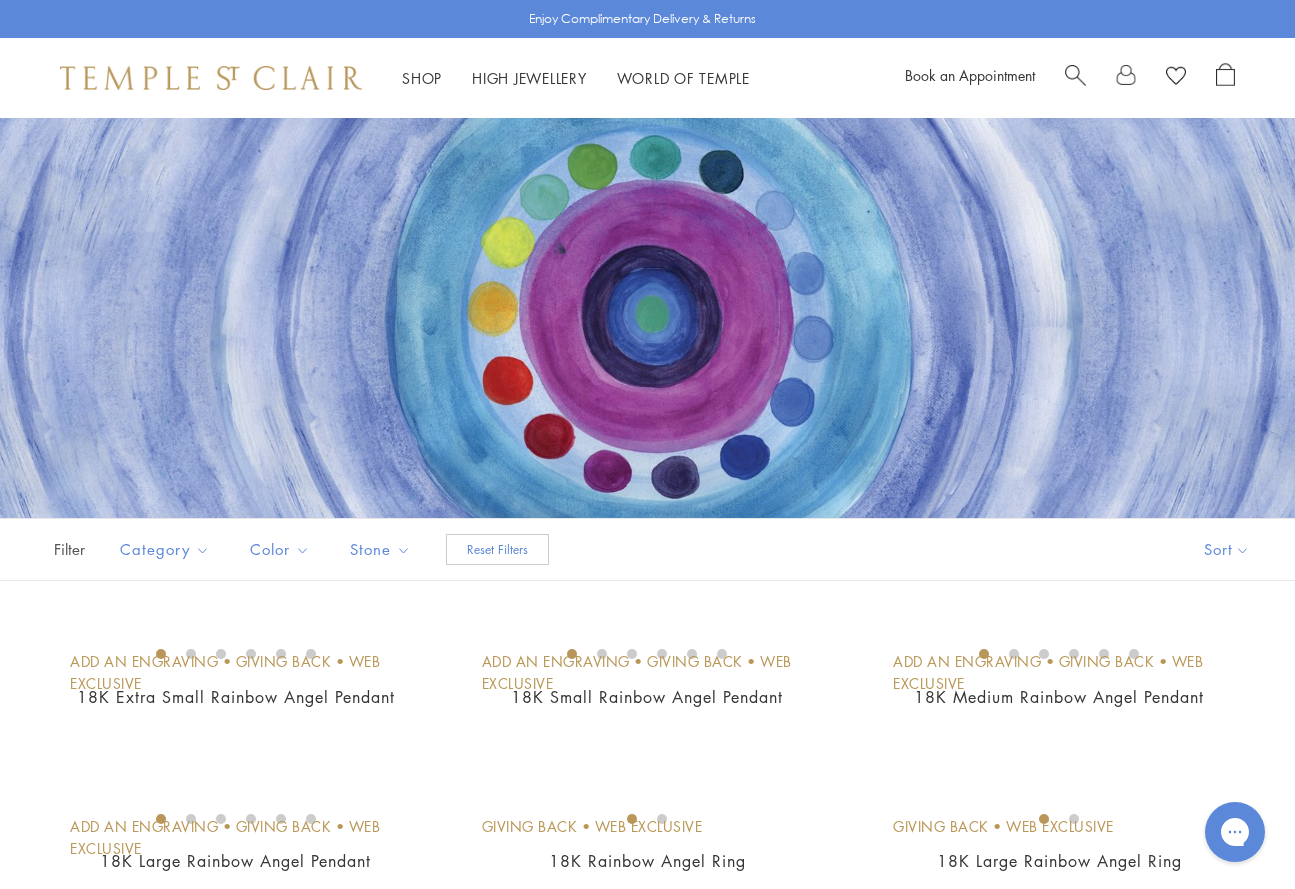 scroll, scrollTop: 0, scrollLeft: 0, axis: both 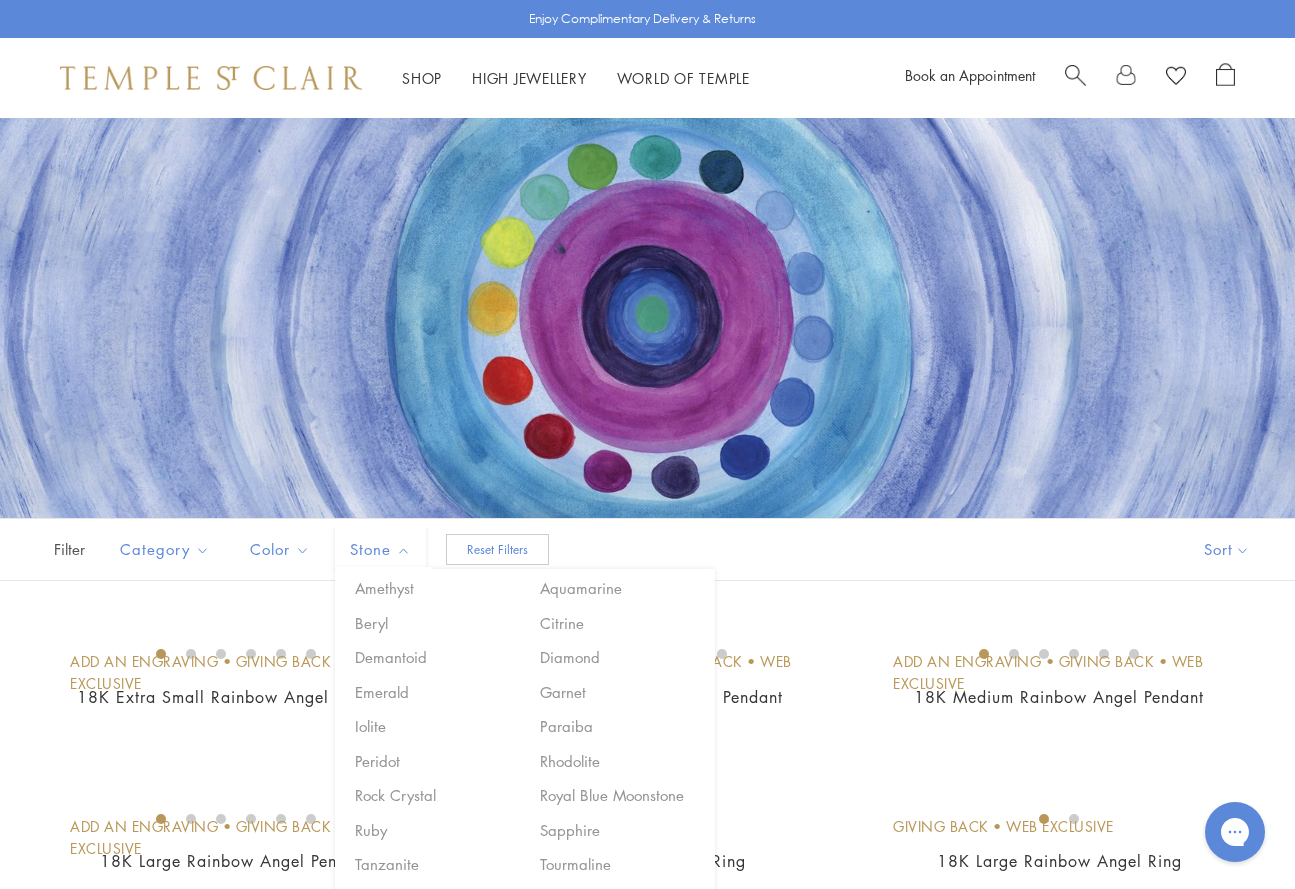 click on "Stone" at bounding box center (383, 549) 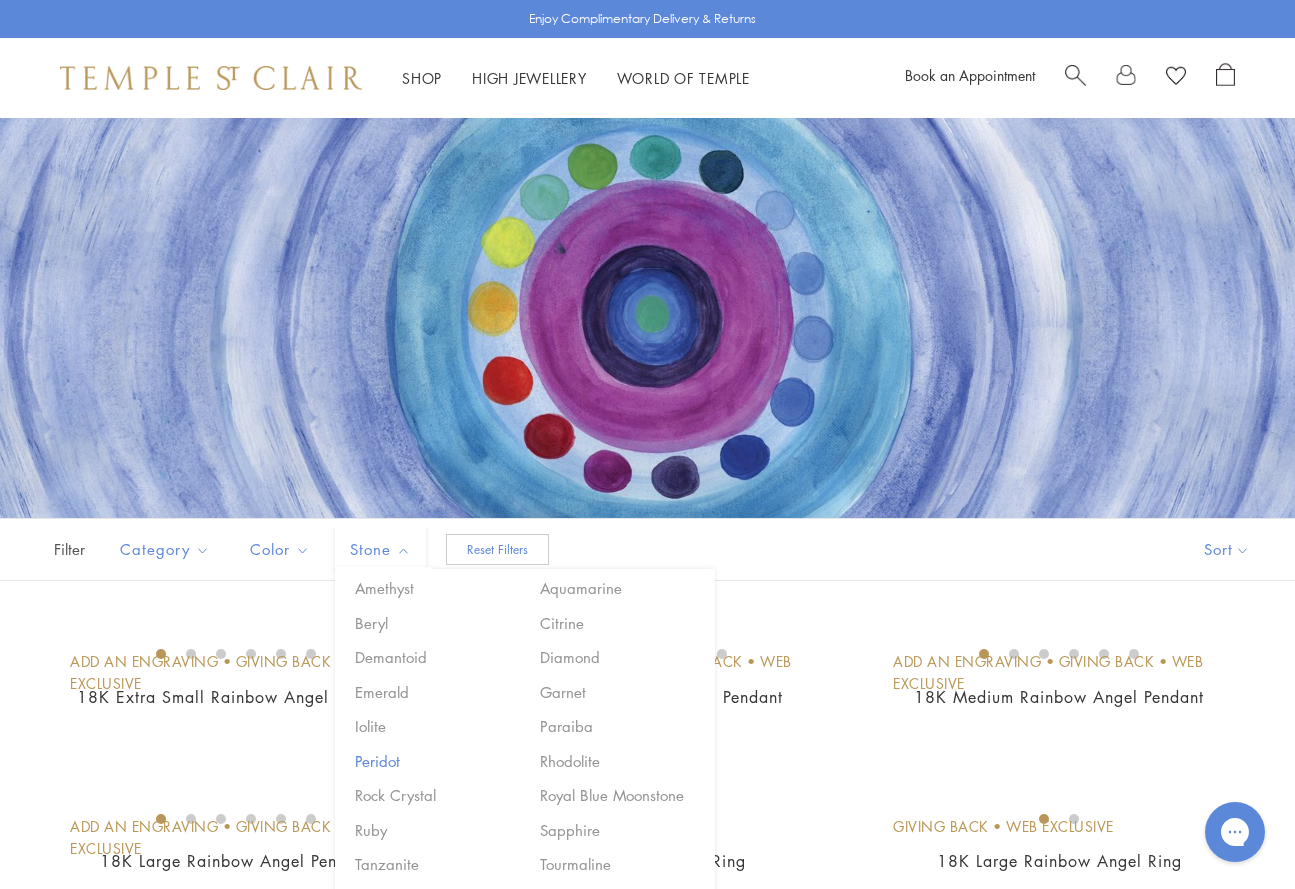 click on "Peridot" at bounding box center [435, 761] 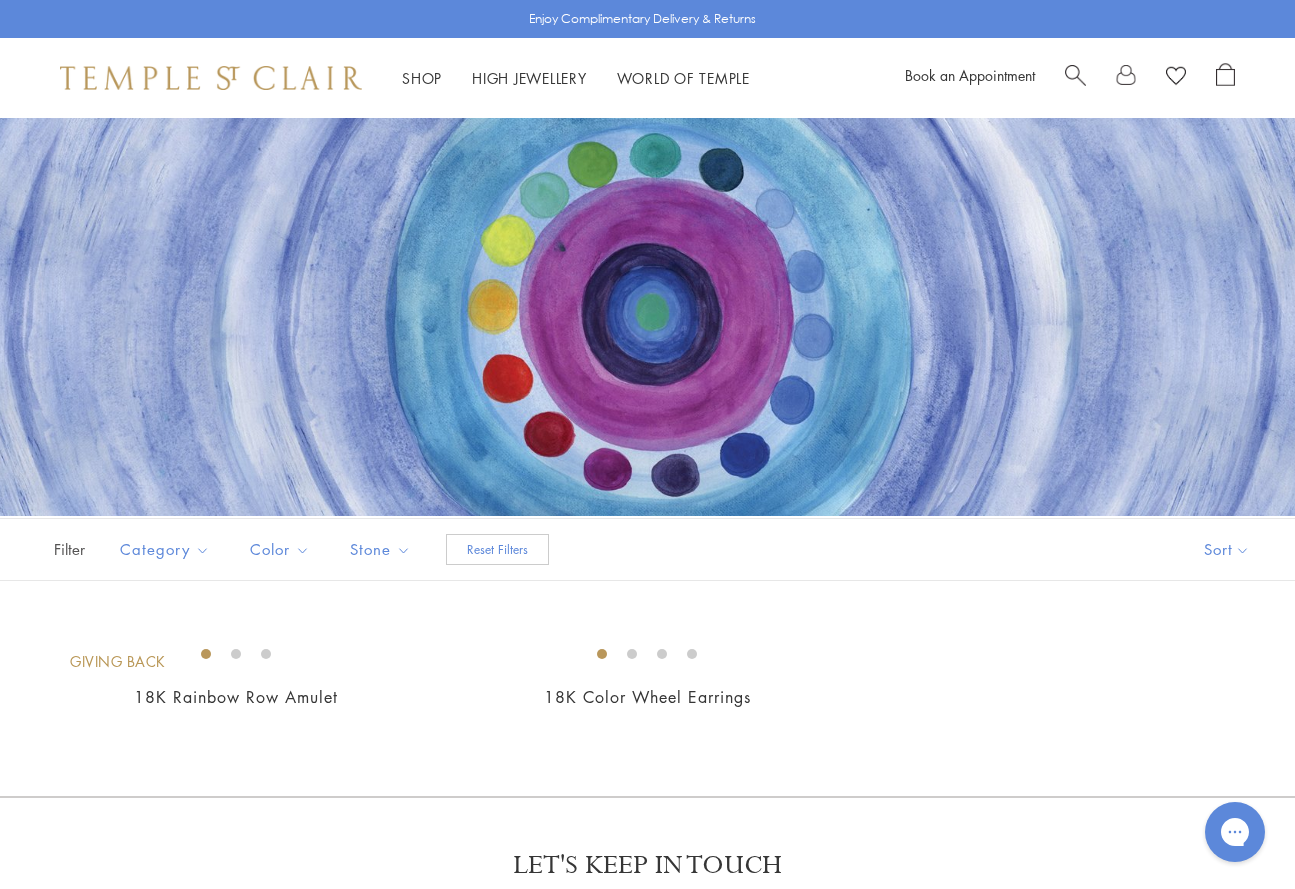 scroll, scrollTop: 0, scrollLeft: 0, axis: both 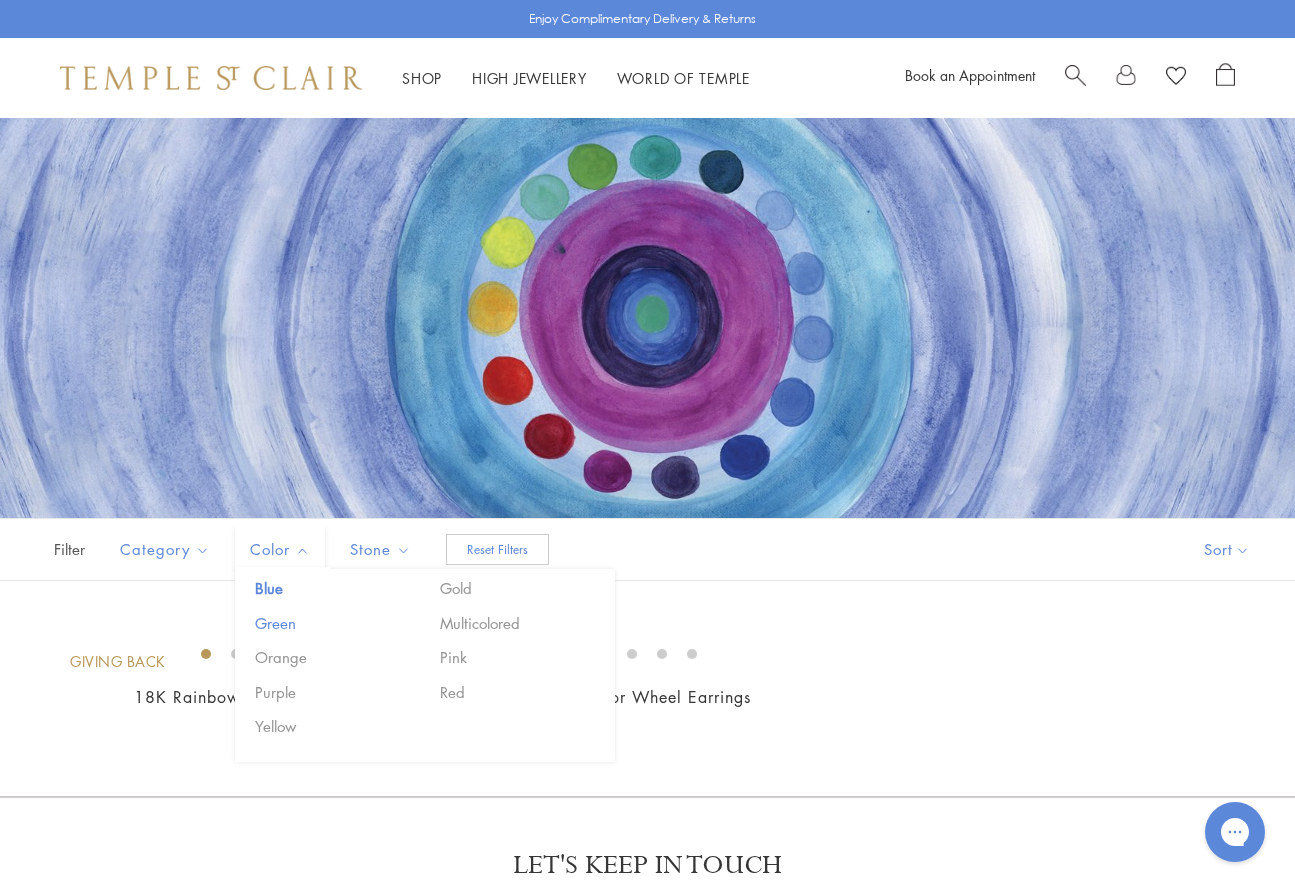 click on "Green" at bounding box center (335, 623) 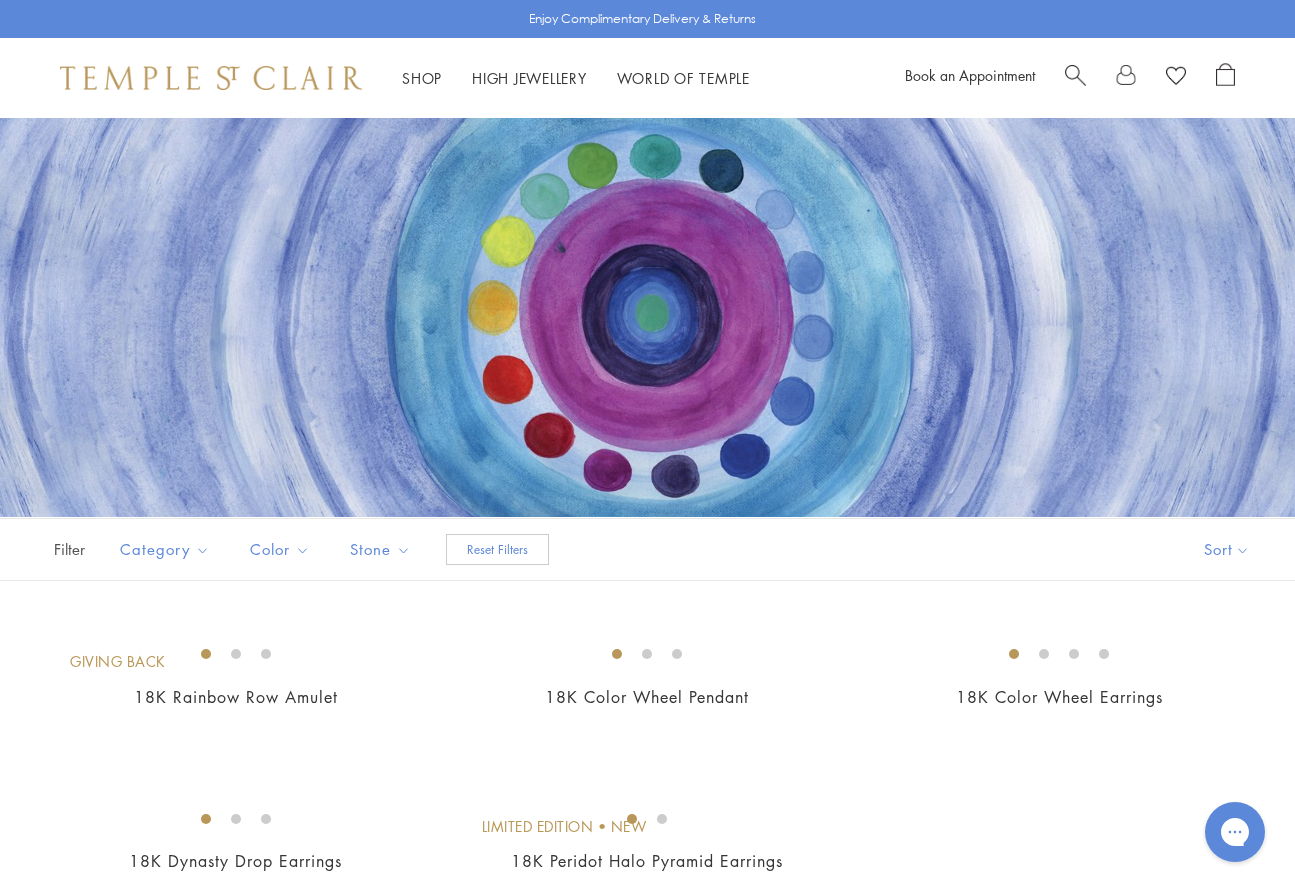 scroll, scrollTop: 0, scrollLeft: 0, axis: both 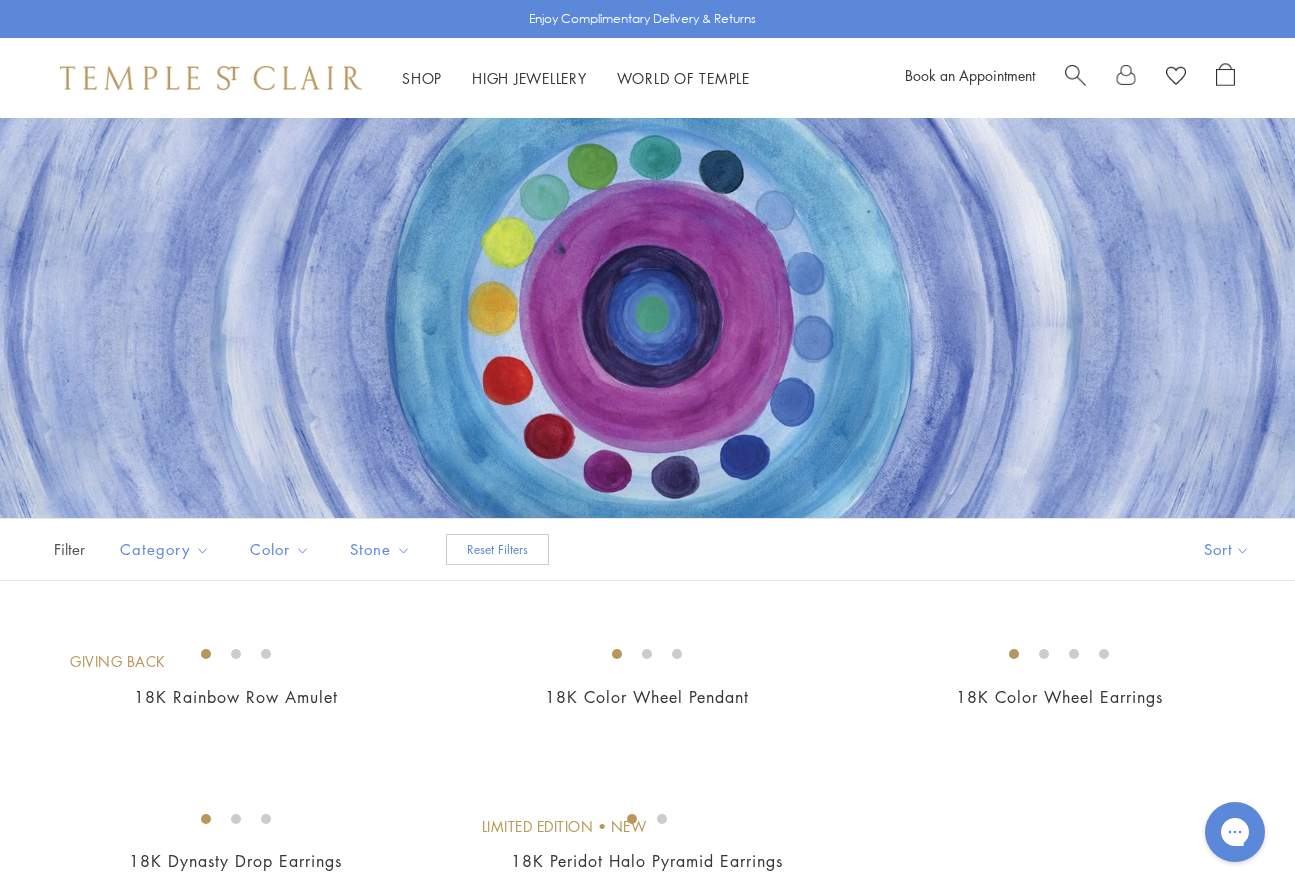 click on "Reset Filters" at bounding box center [497, 549] 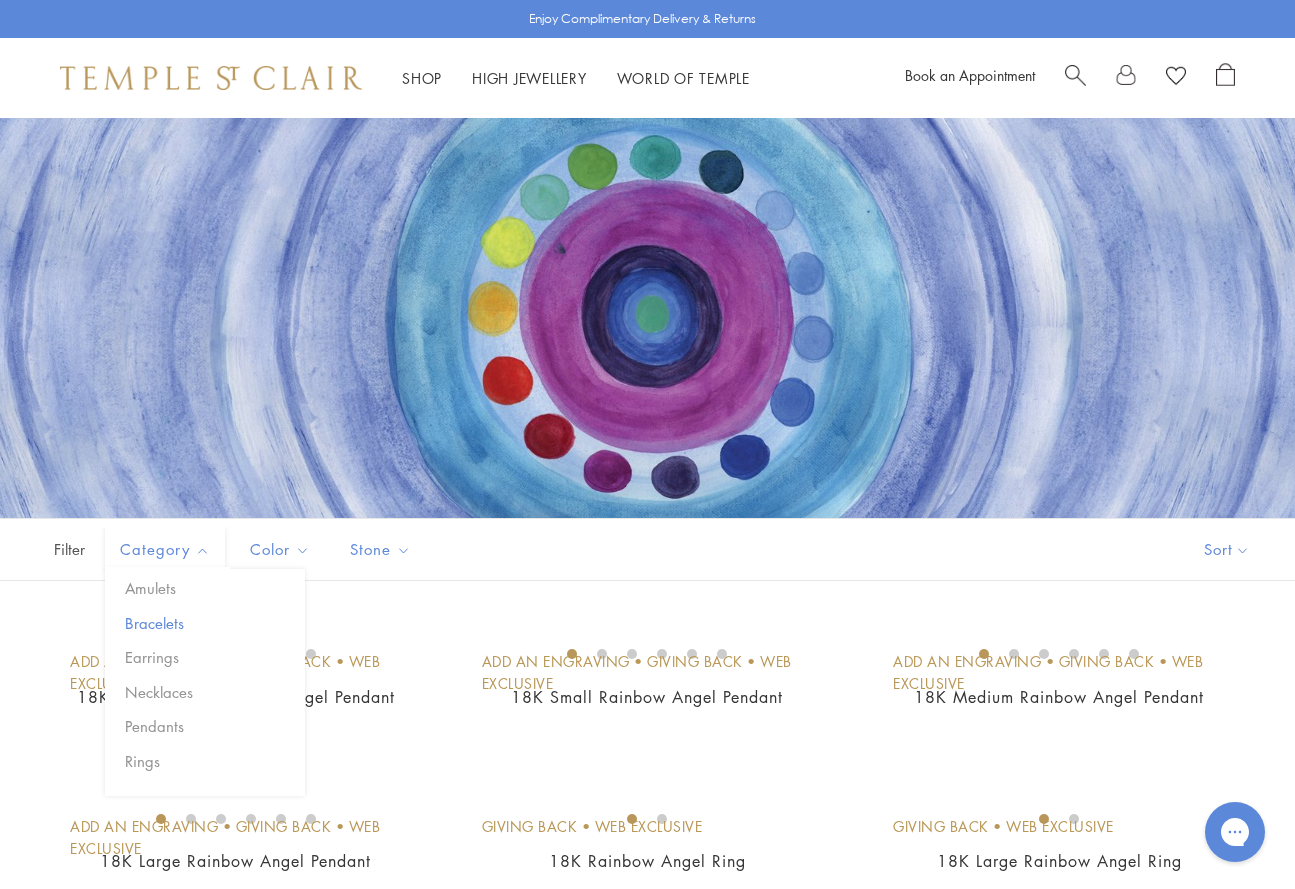 click on "Bracelets" at bounding box center (212, 623) 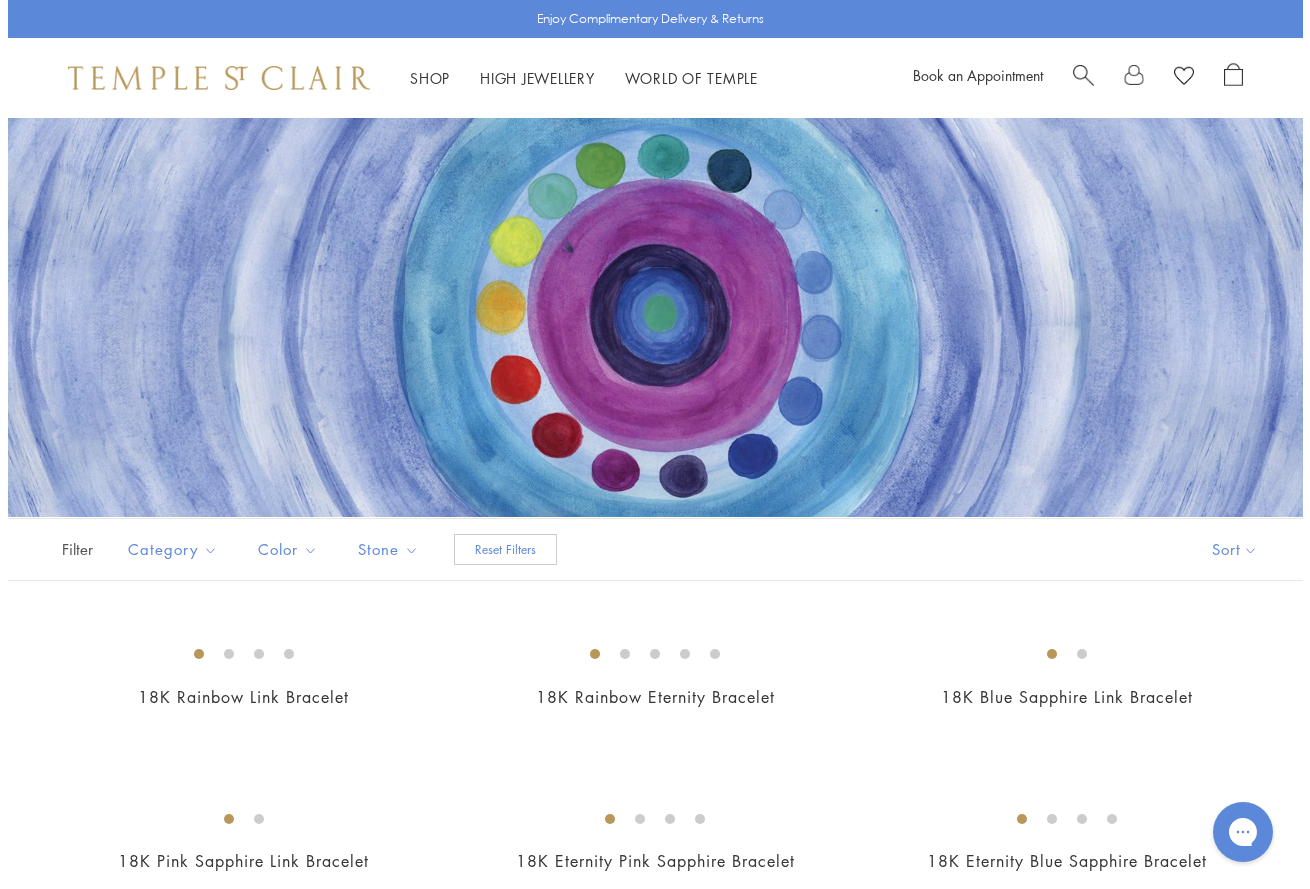 scroll, scrollTop: 0, scrollLeft: 0, axis: both 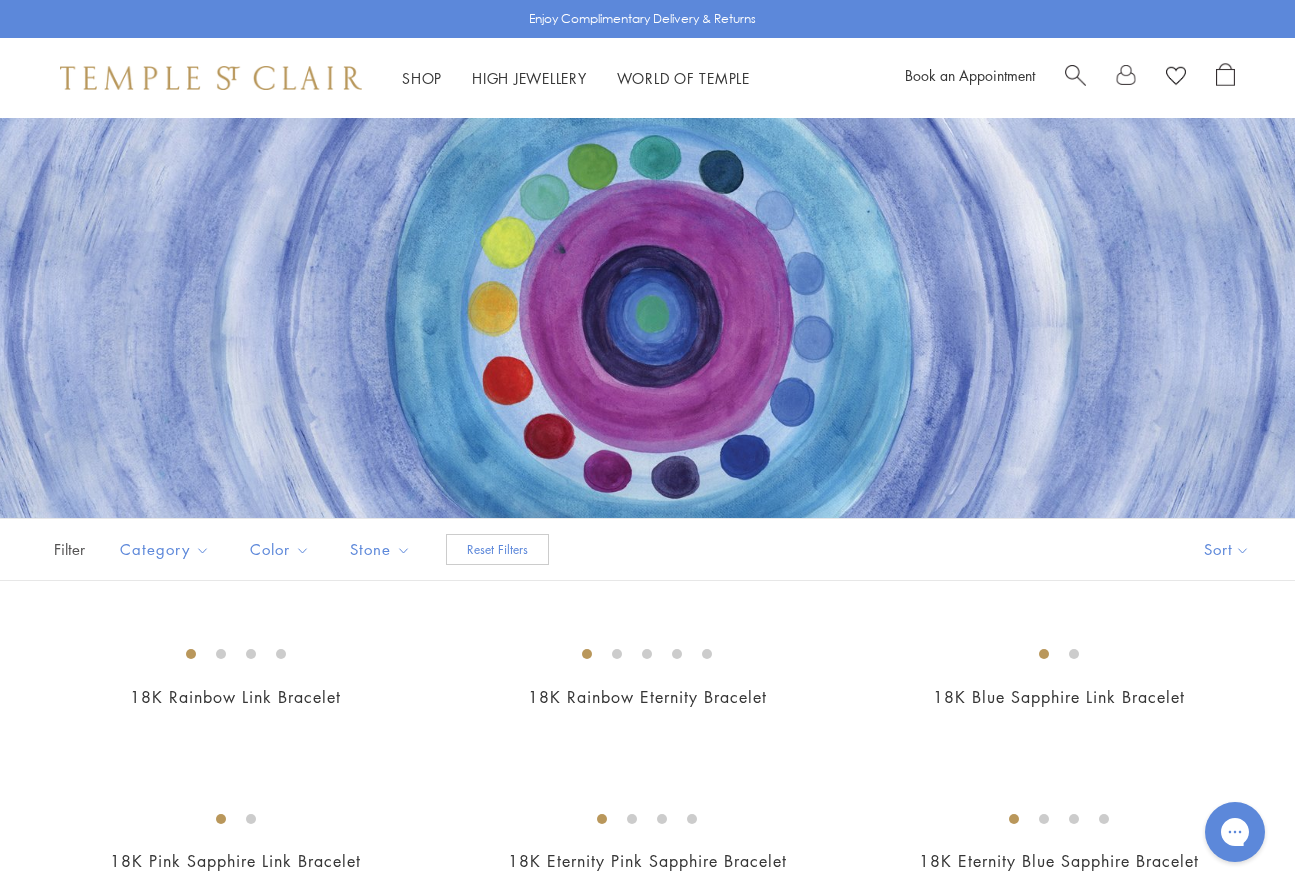 click at bounding box center [1075, 73] 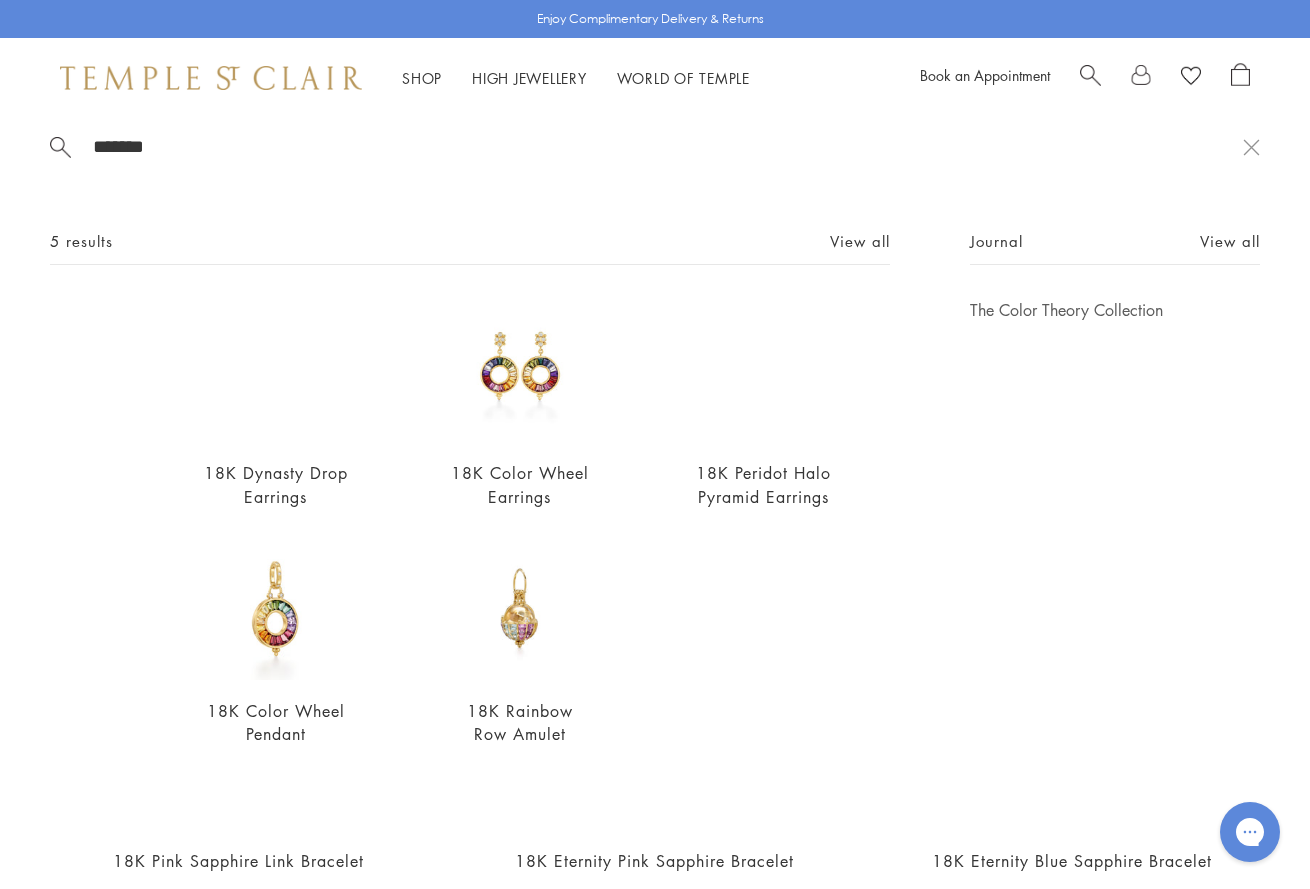 scroll, scrollTop: 11, scrollLeft: 0, axis: vertical 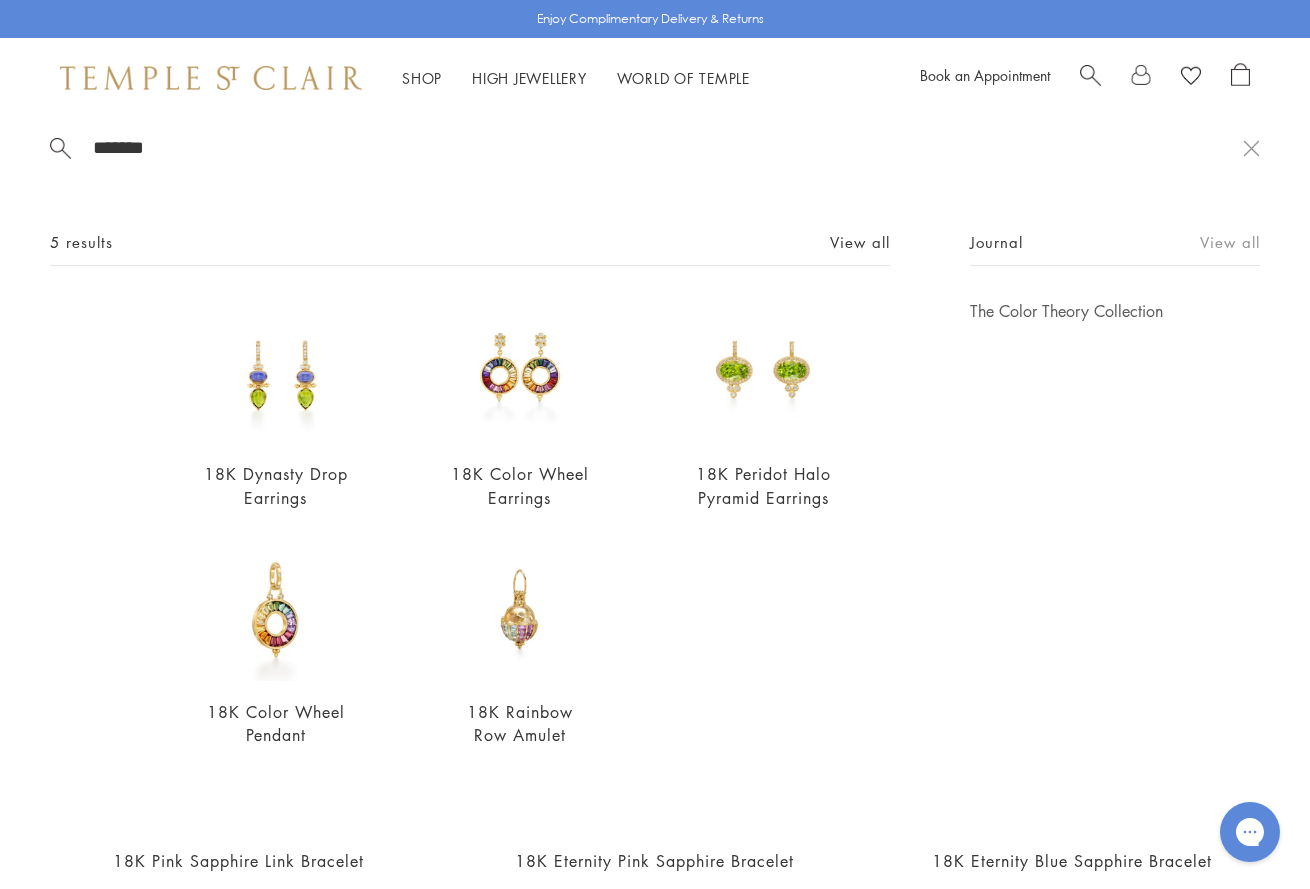 type on "*******" 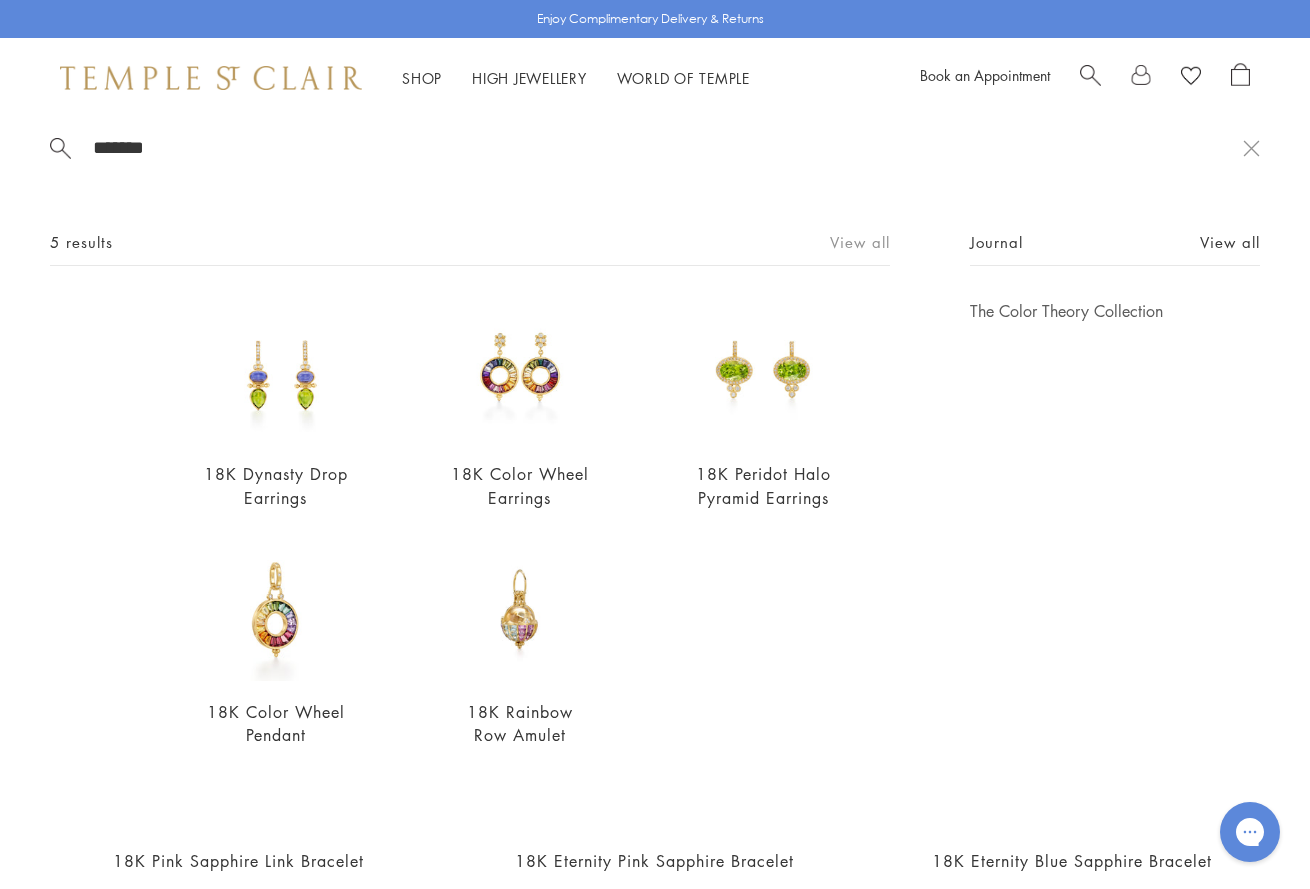 click on "View all" at bounding box center (860, 242) 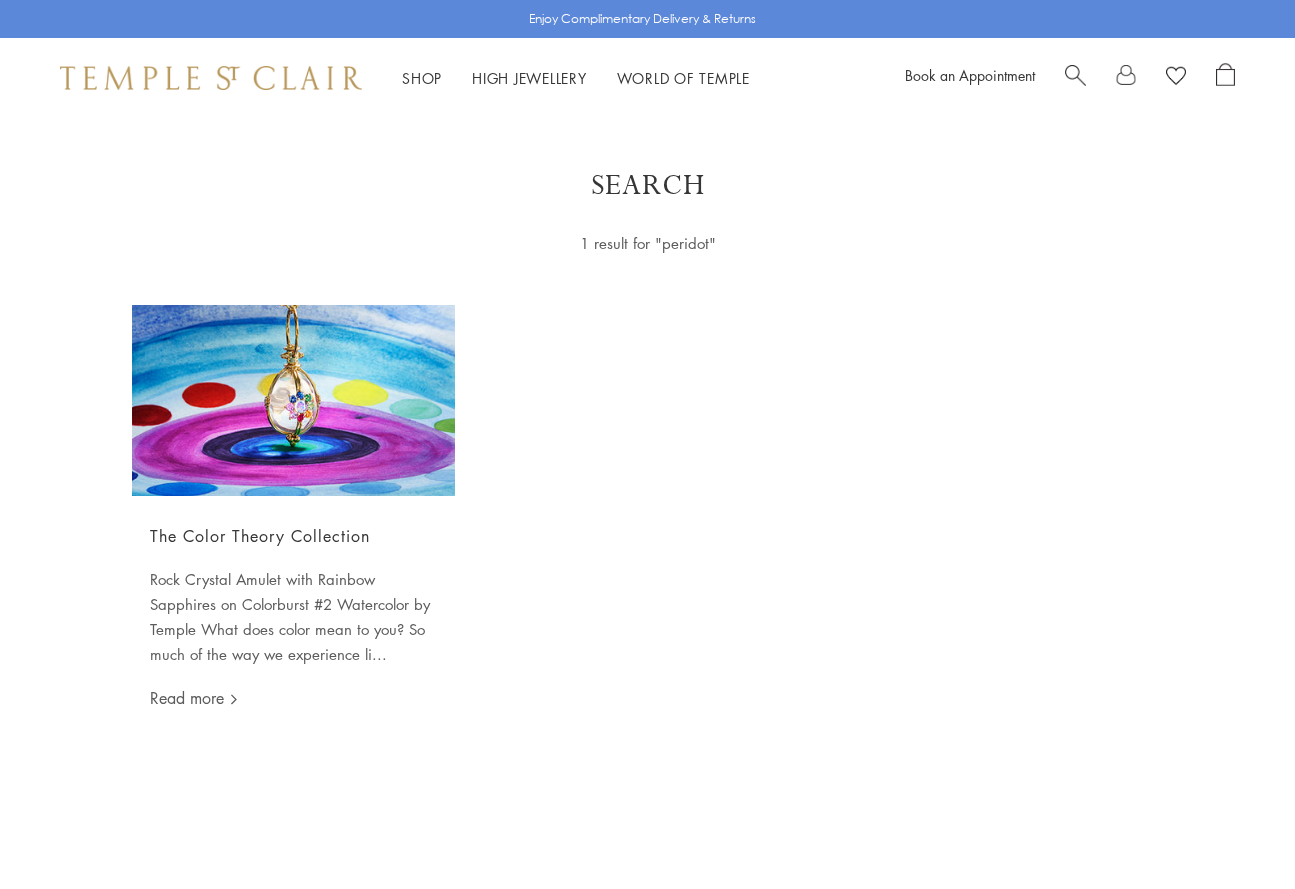scroll, scrollTop: 0, scrollLeft: 0, axis: both 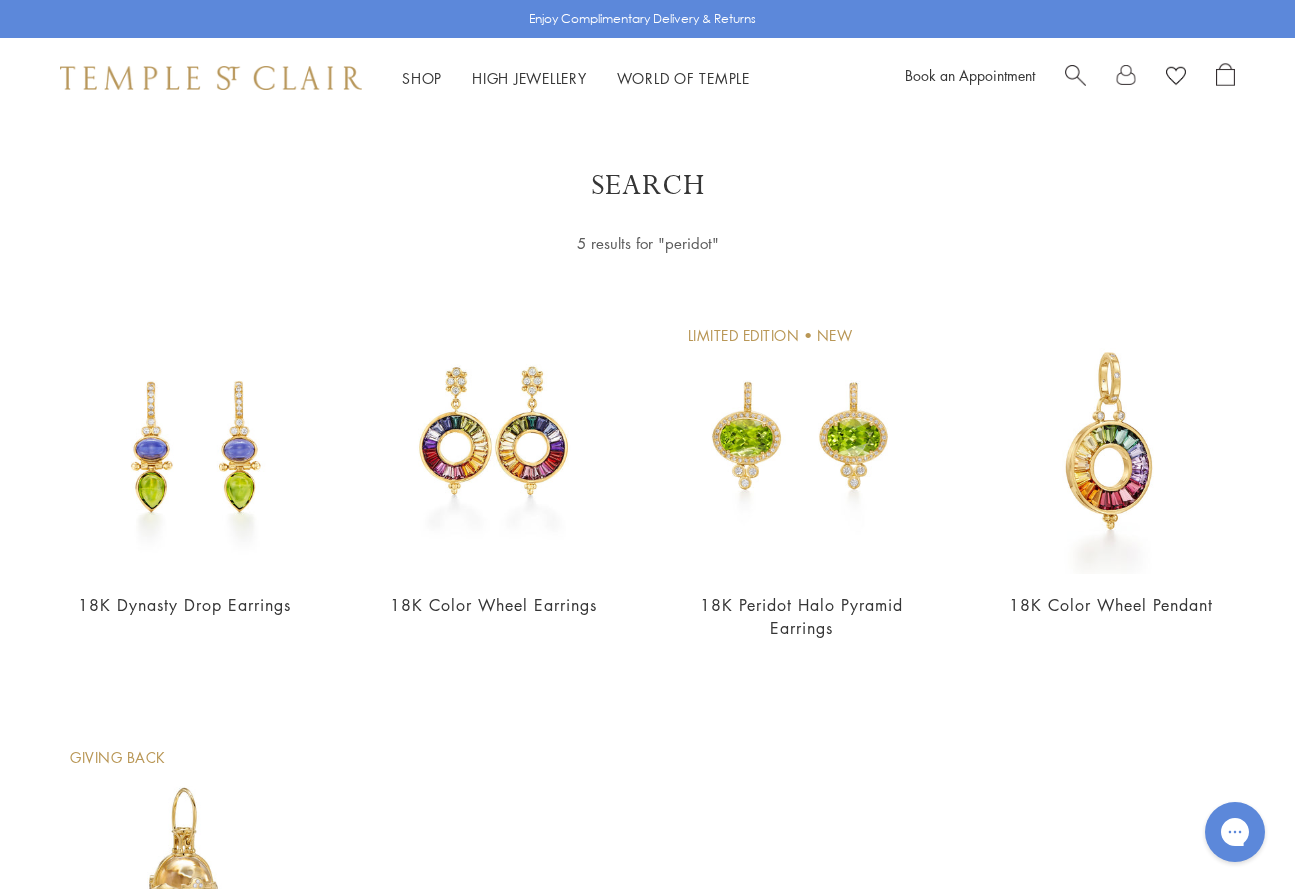 click at bounding box center (1075, 73) 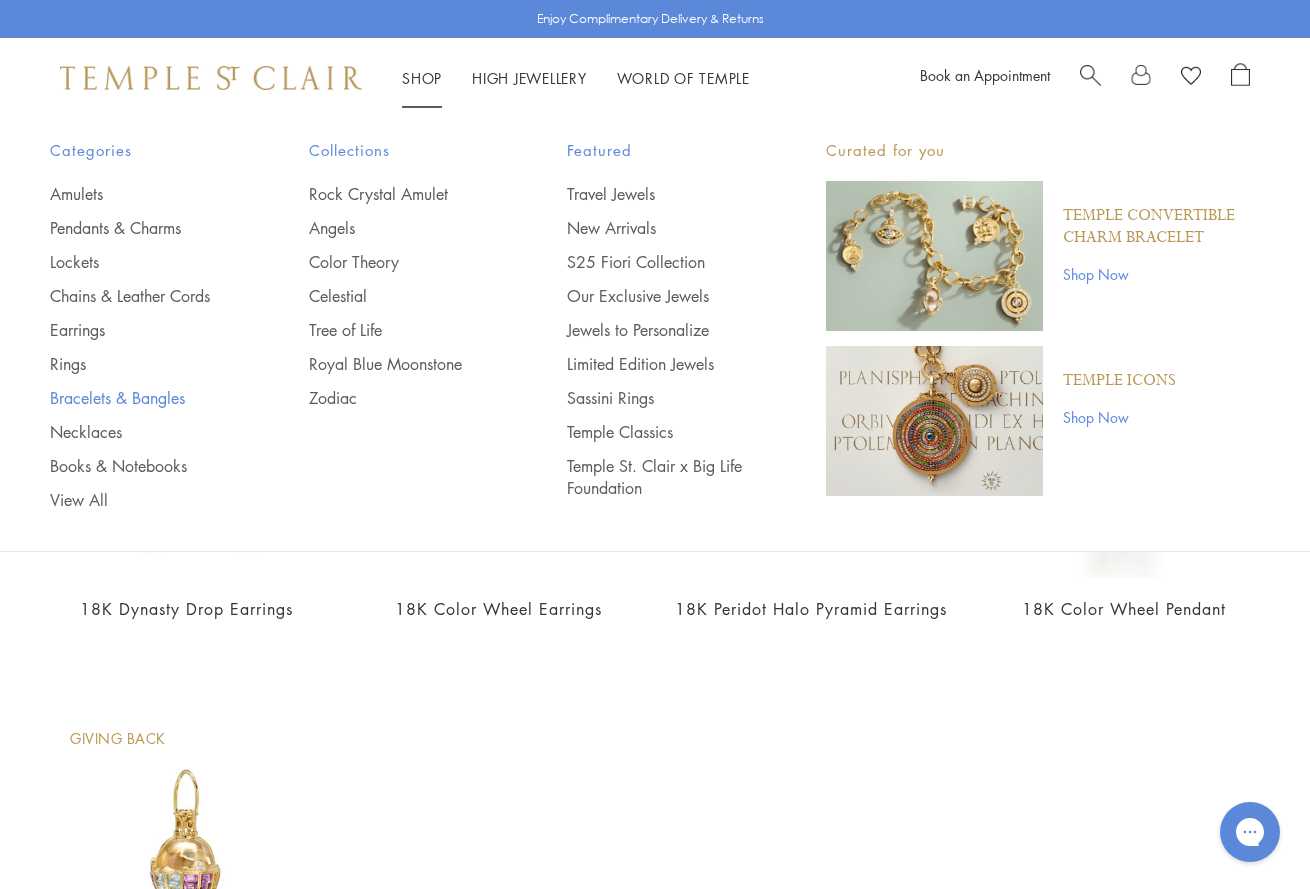 click on "Bracelets & Bangles" at bounding box center (139, 398) 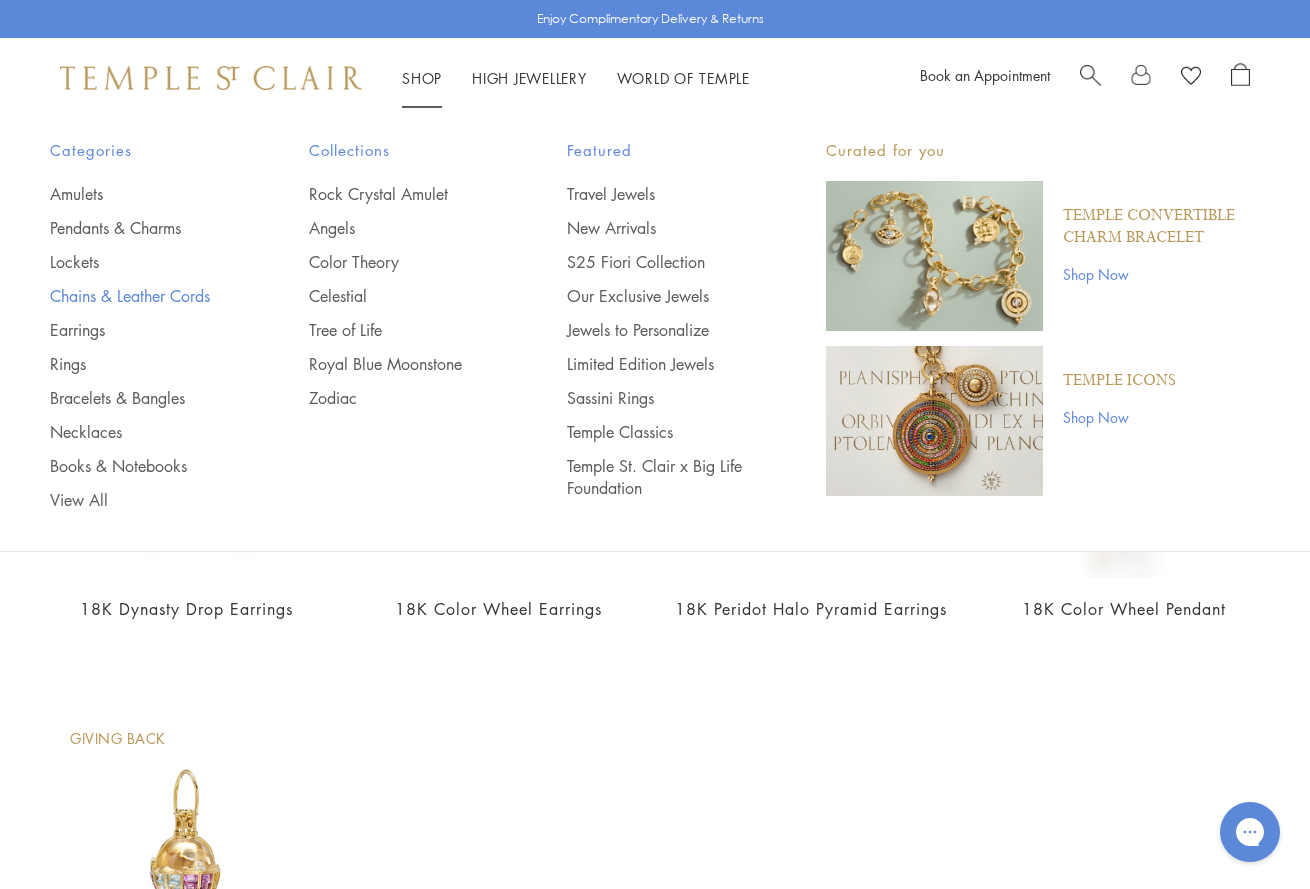 click on "Chains & Leather Cords" at bounding box center (139, 296) 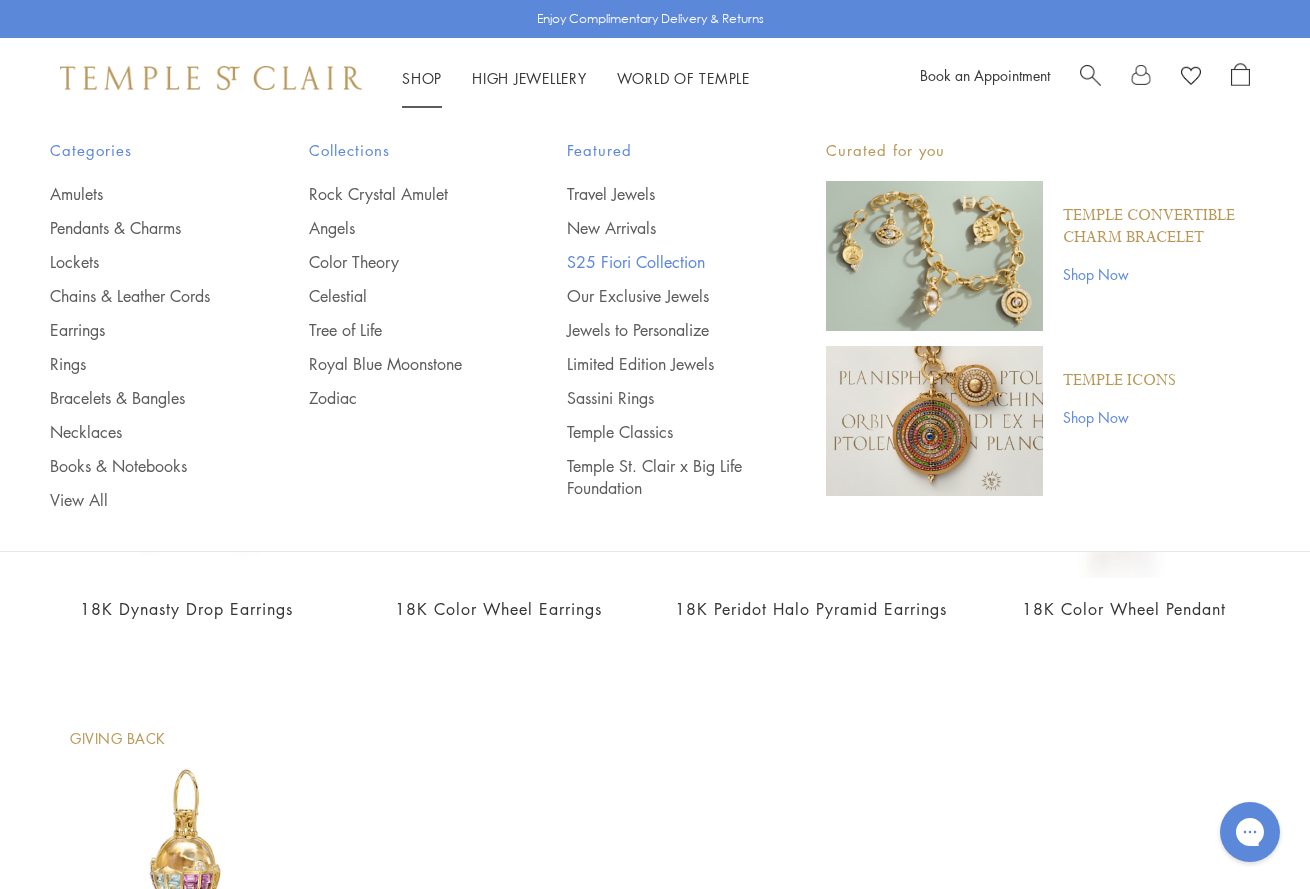 click on "S25 Fiori Collection" at bounding box center (656, 262) 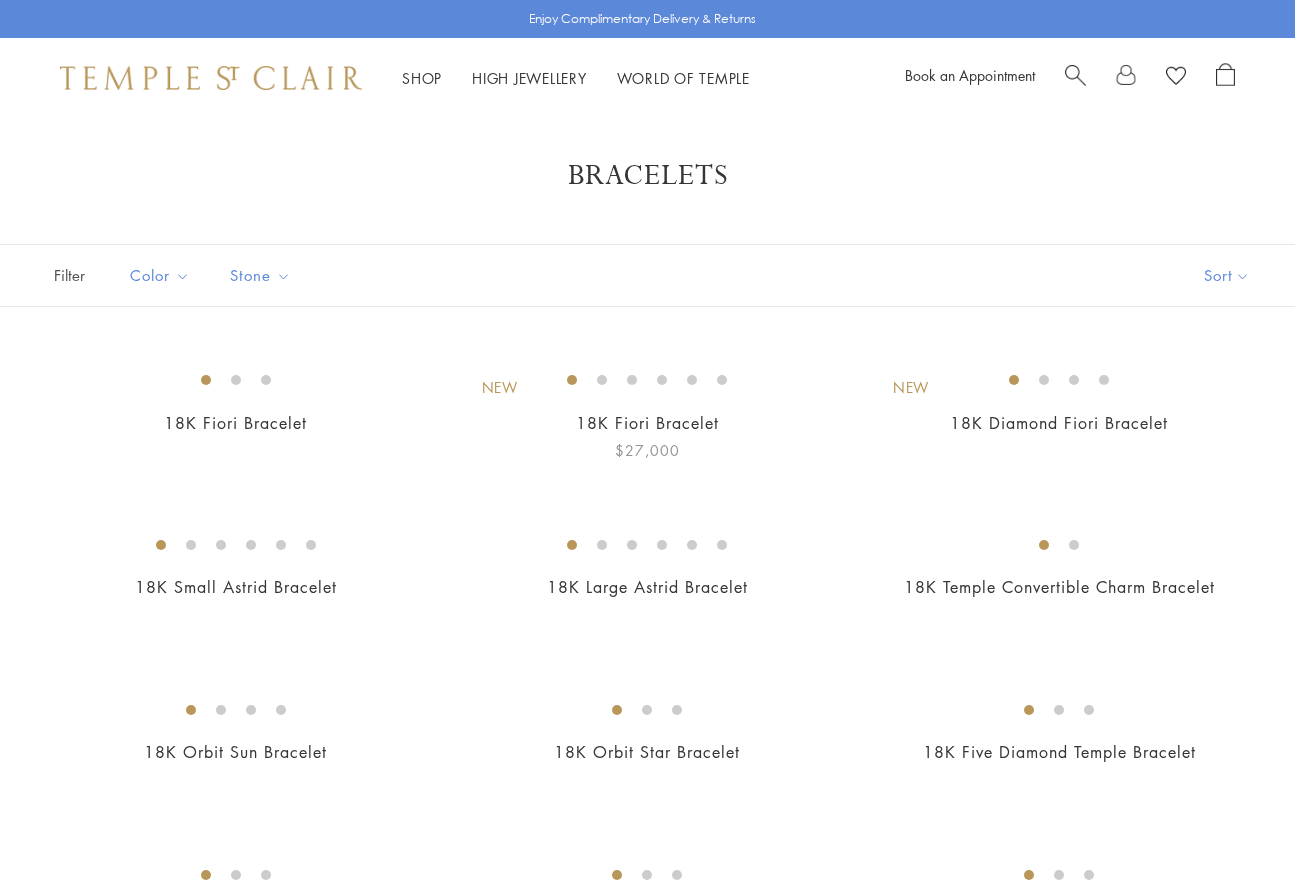 scroll, scrollTop: 16, scrollLeft: 0, axis: vertical 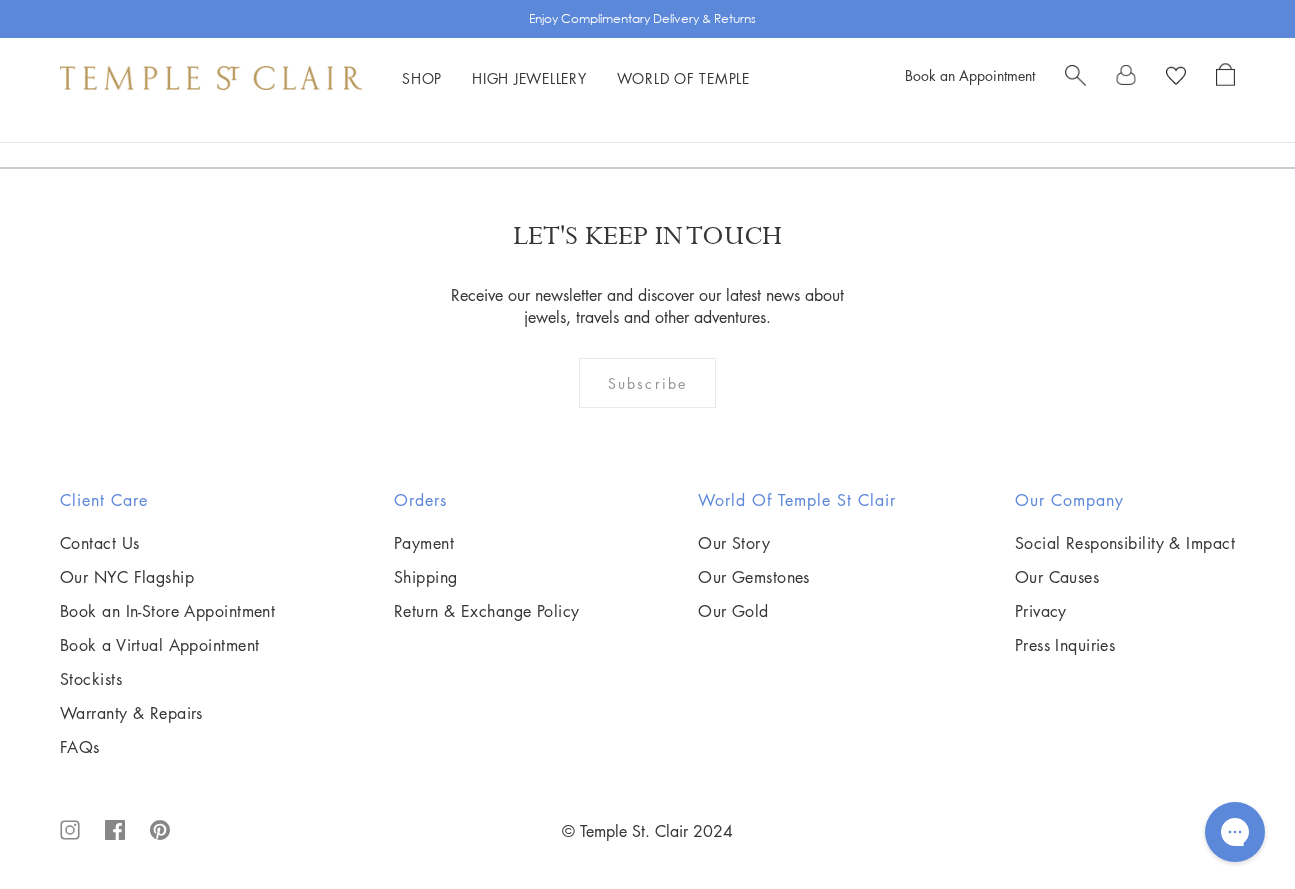 click at bounding box center (0, 0) 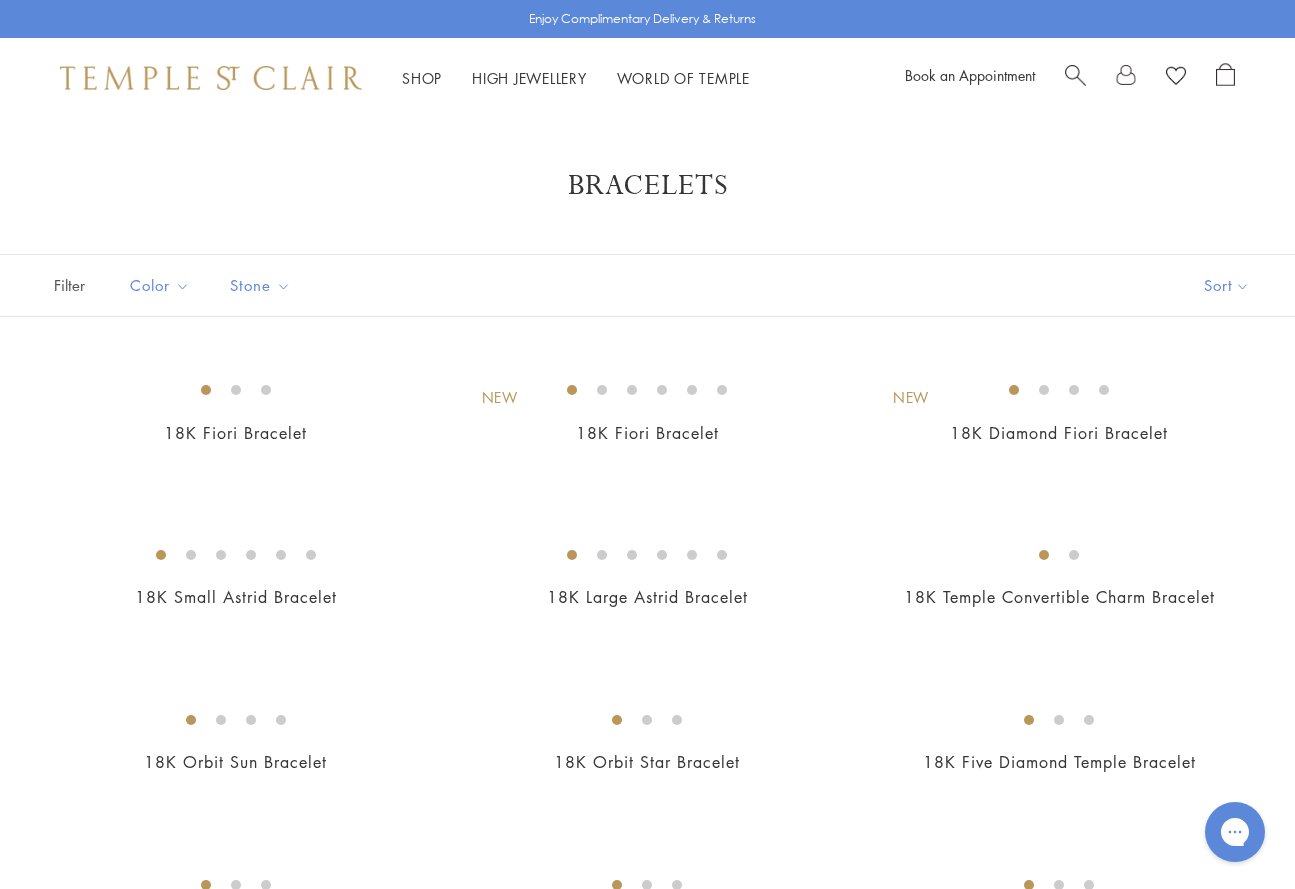 scroll, scrollTop: 0, scrollLeft: 0, axis: both 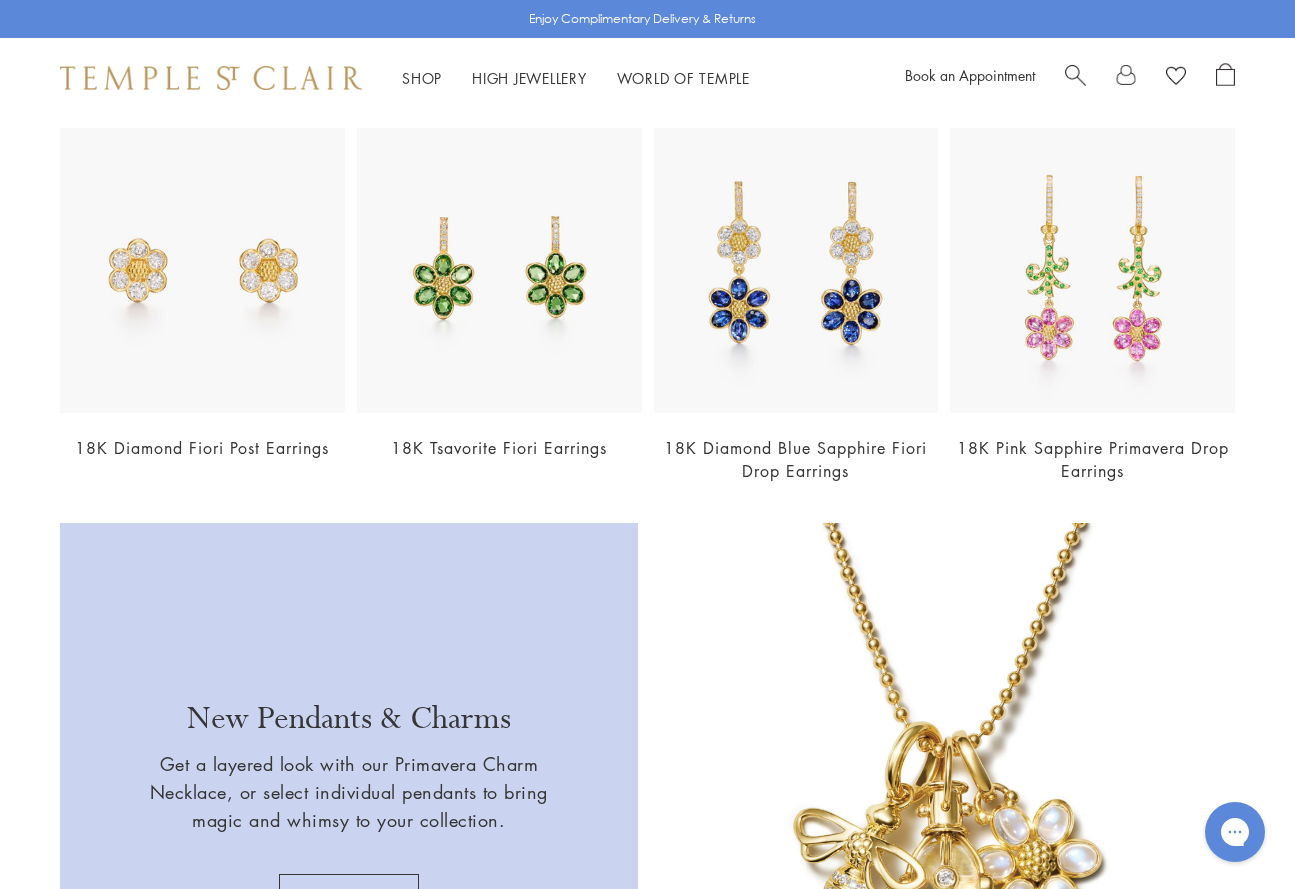 click at bounding box center [202, 270] 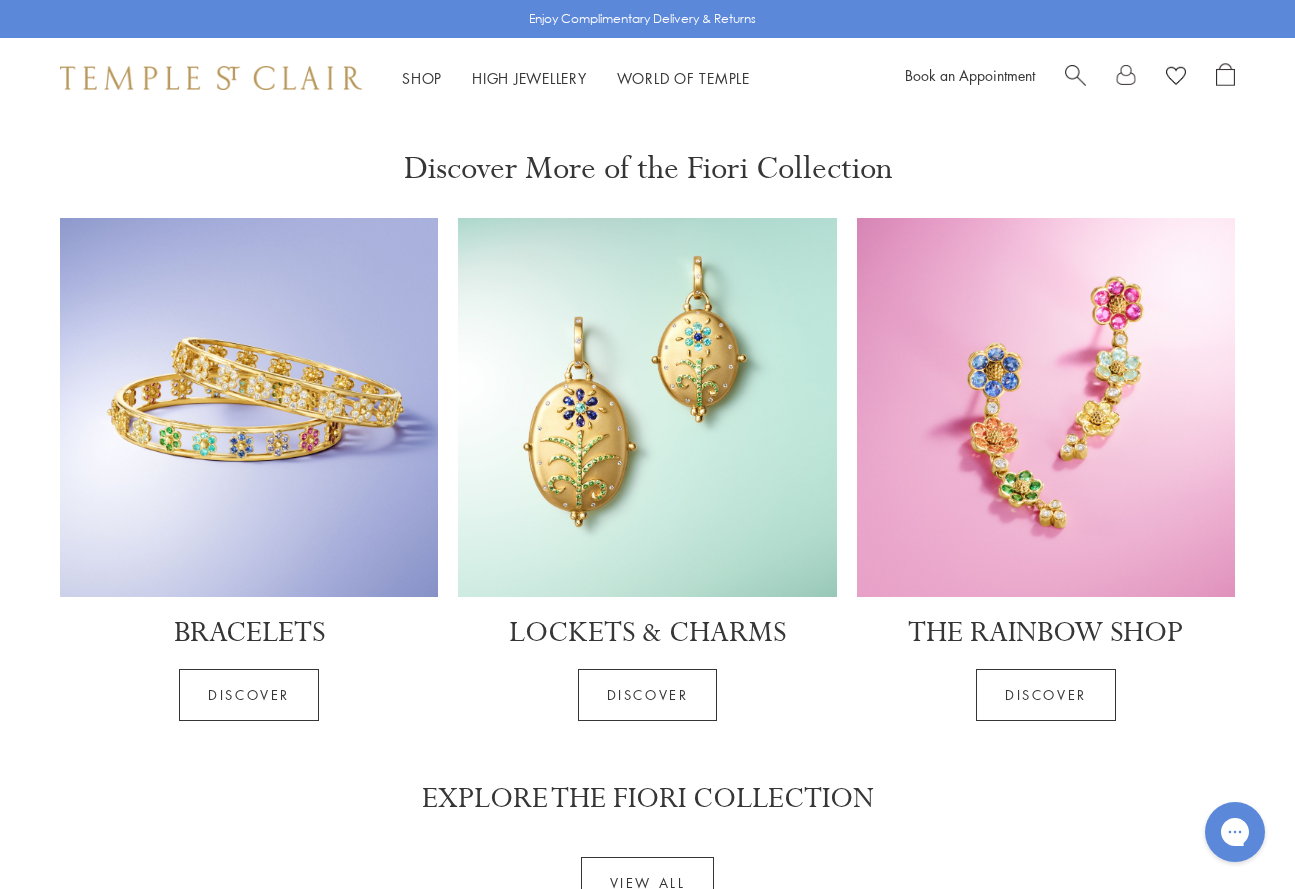 scroll, scrollTop: 4688, scrollLeft: 0, axis: vertical 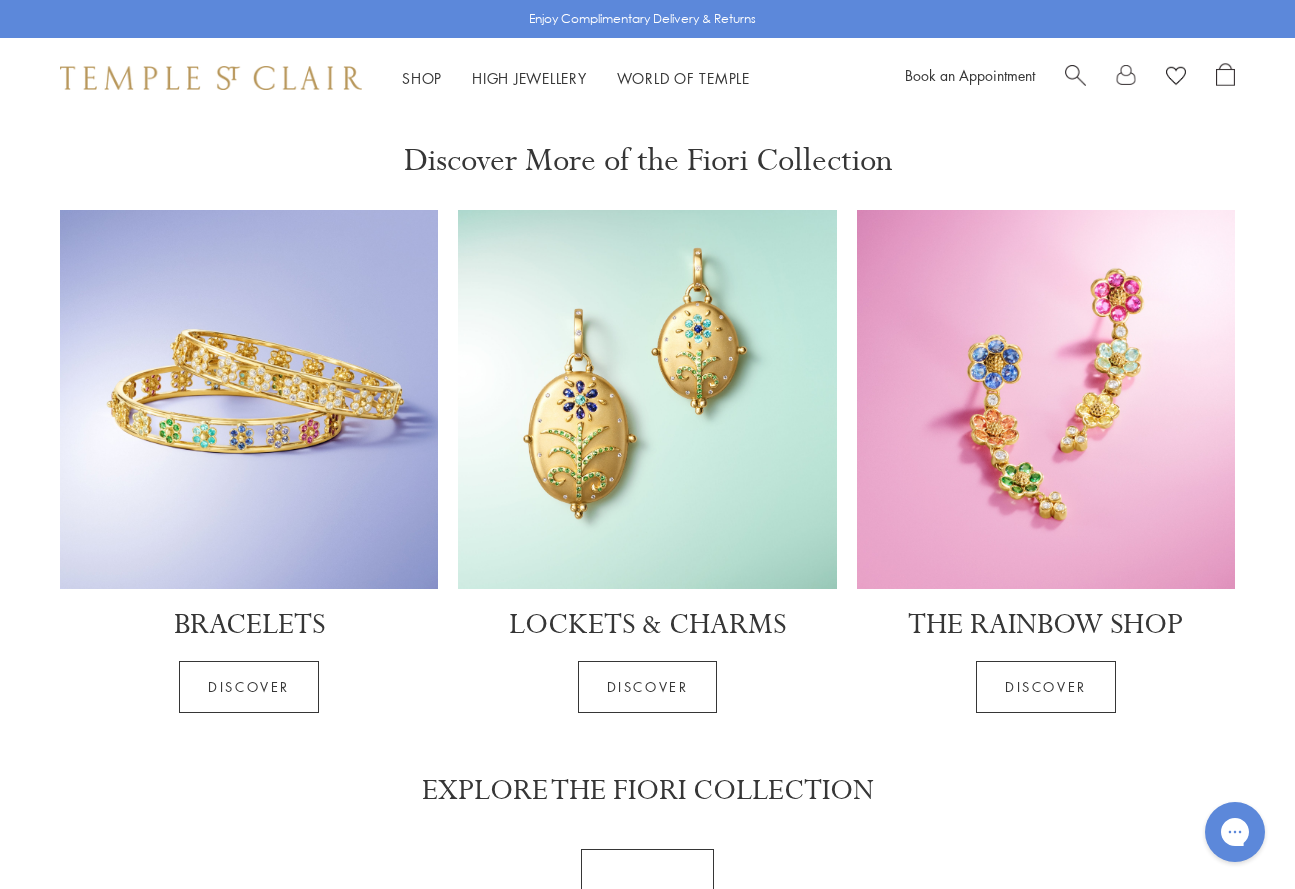 click on "VIEW ALL" at bounding box center [648, 875] 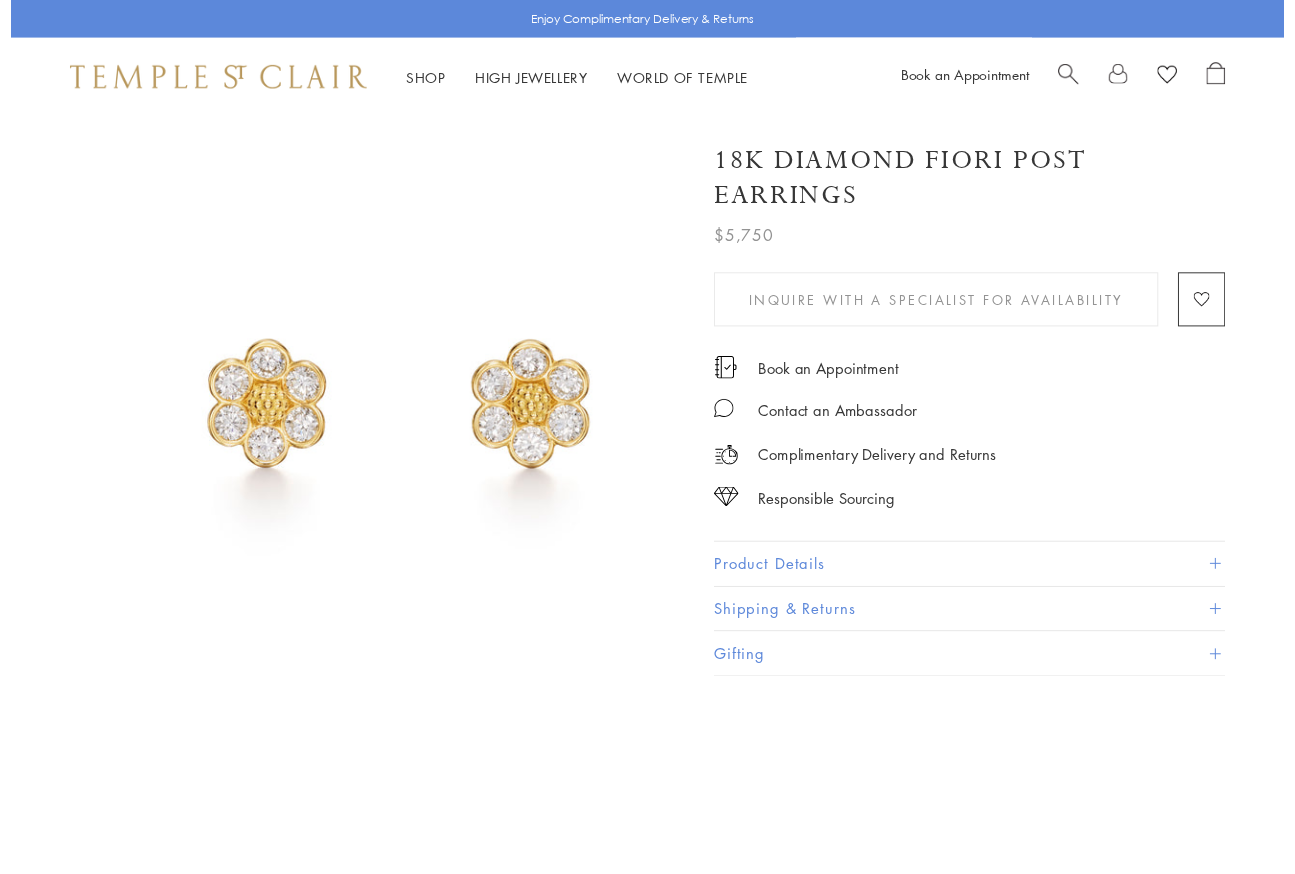 scroll, scrollTop: 0, scrollLeft: 0, axis: both 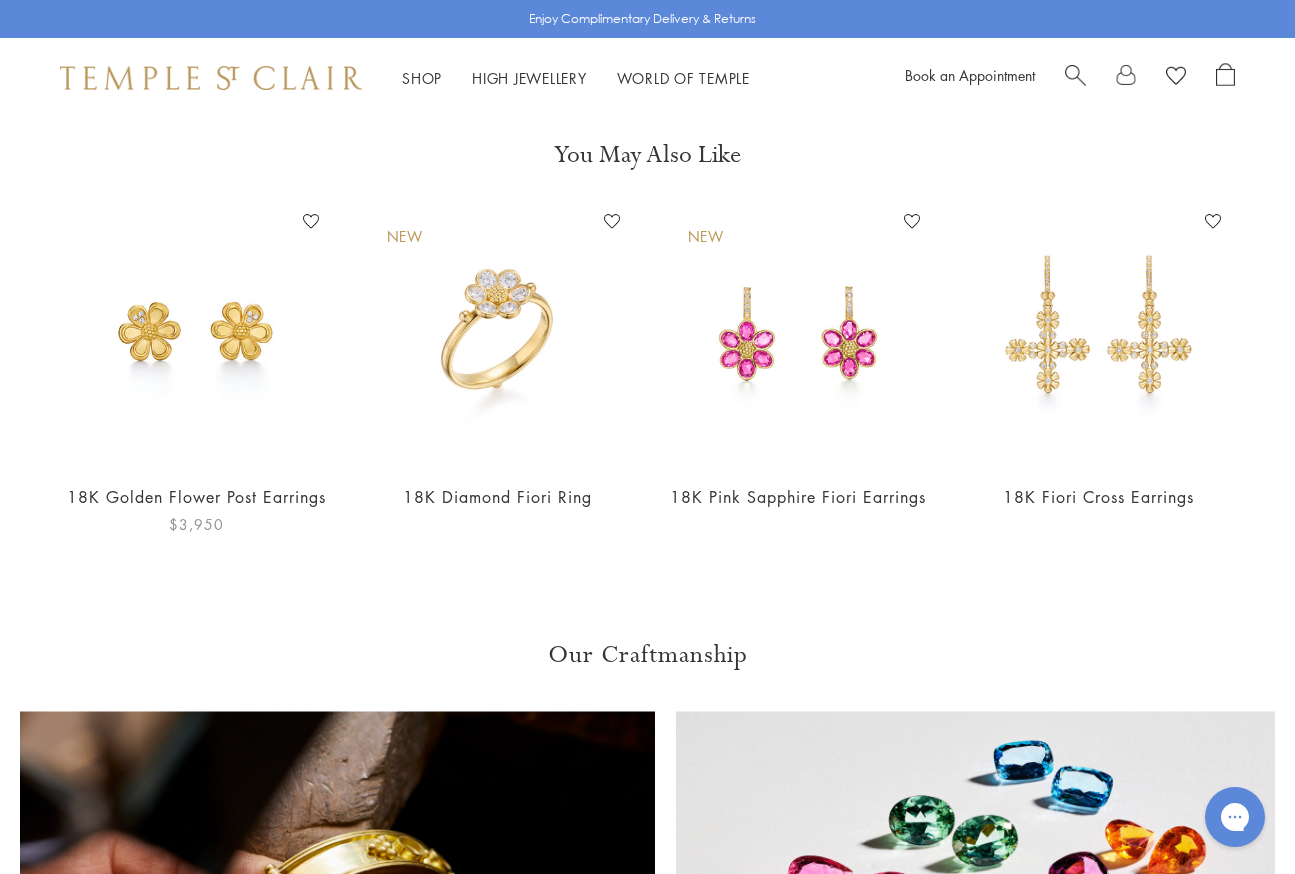 click at bounding box center [196, 336] 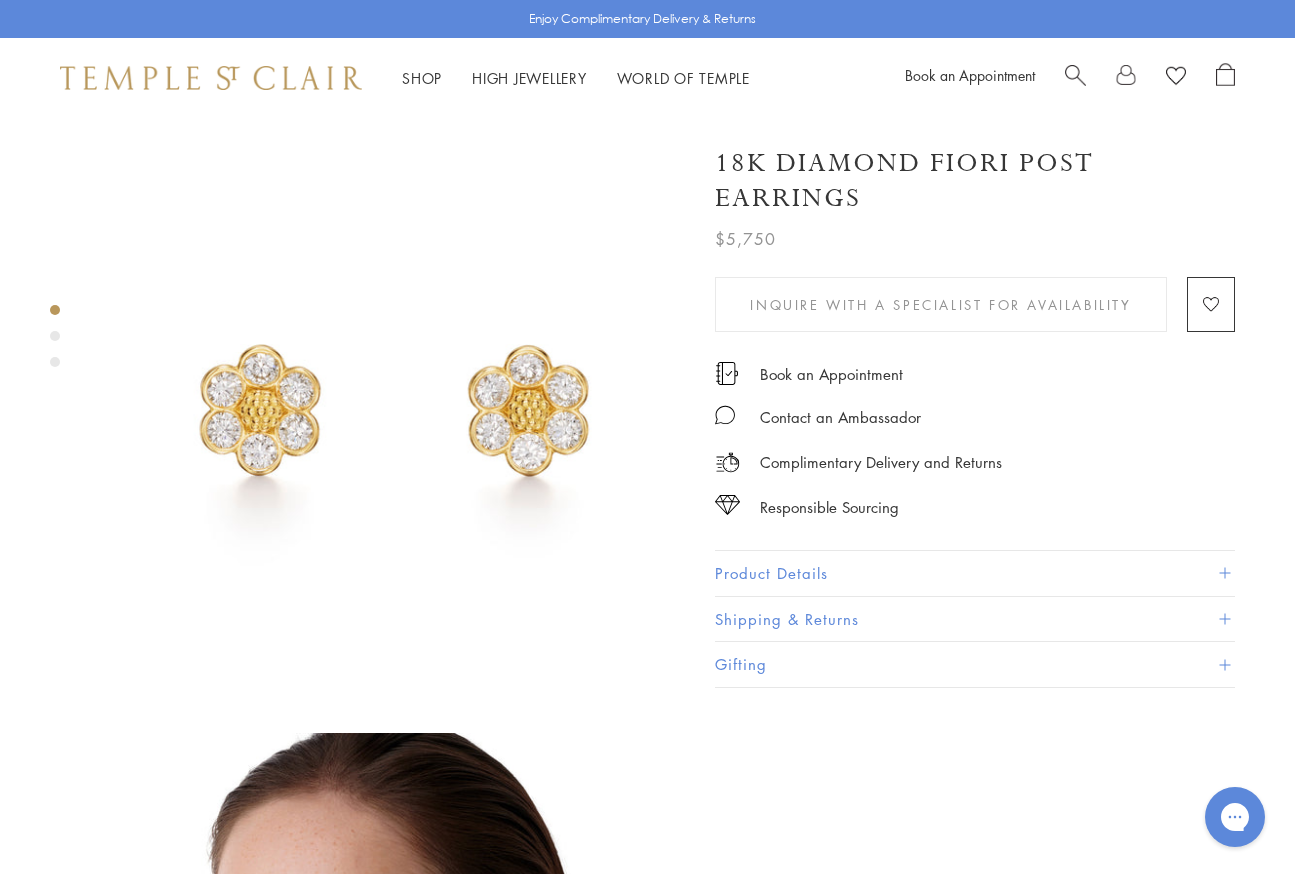 scroll, scrollTop: 0, scrollLeft: 0, axis: both 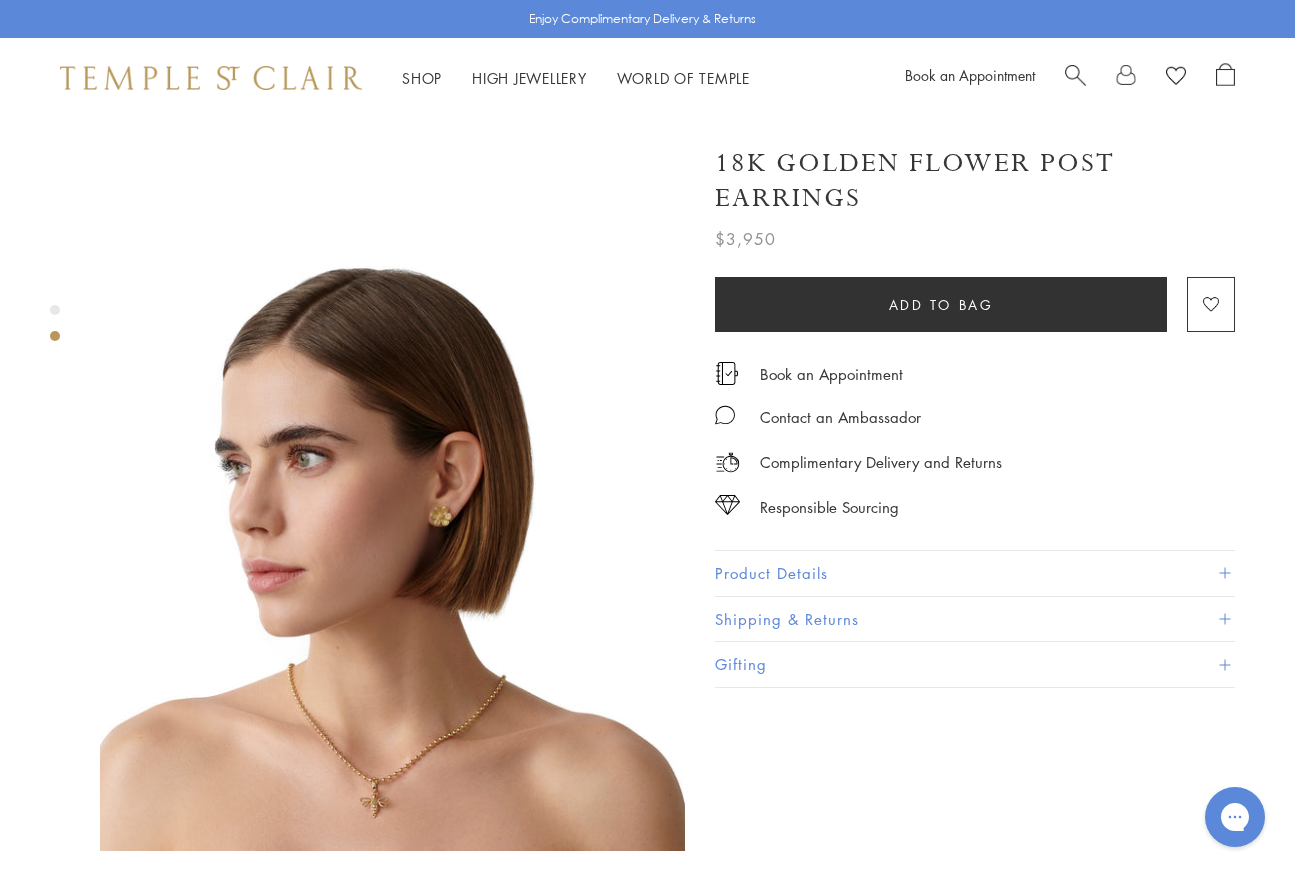 click at bounding box center (392, 558) 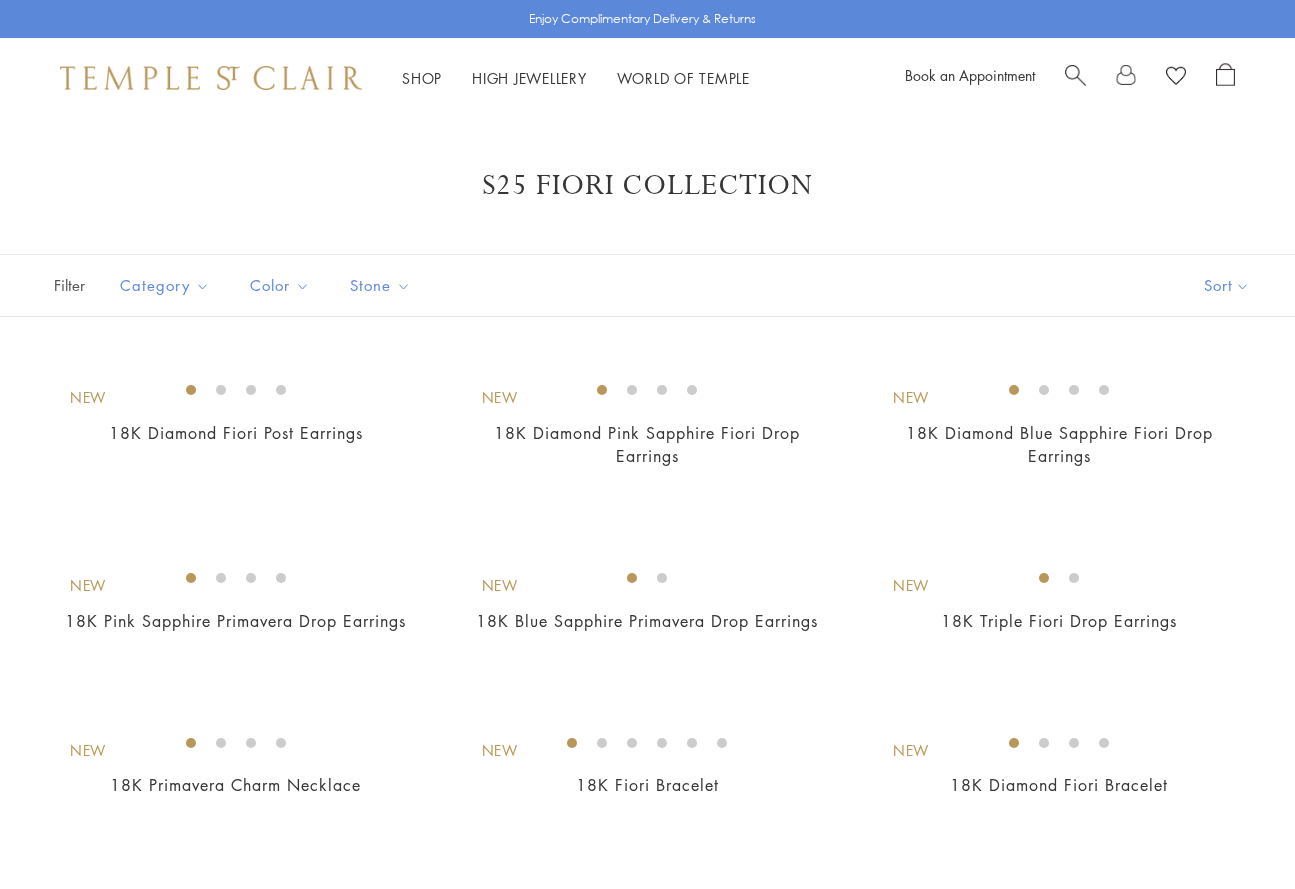 scroll, scrollTop: 0, scrollLeft: 0, axis: both 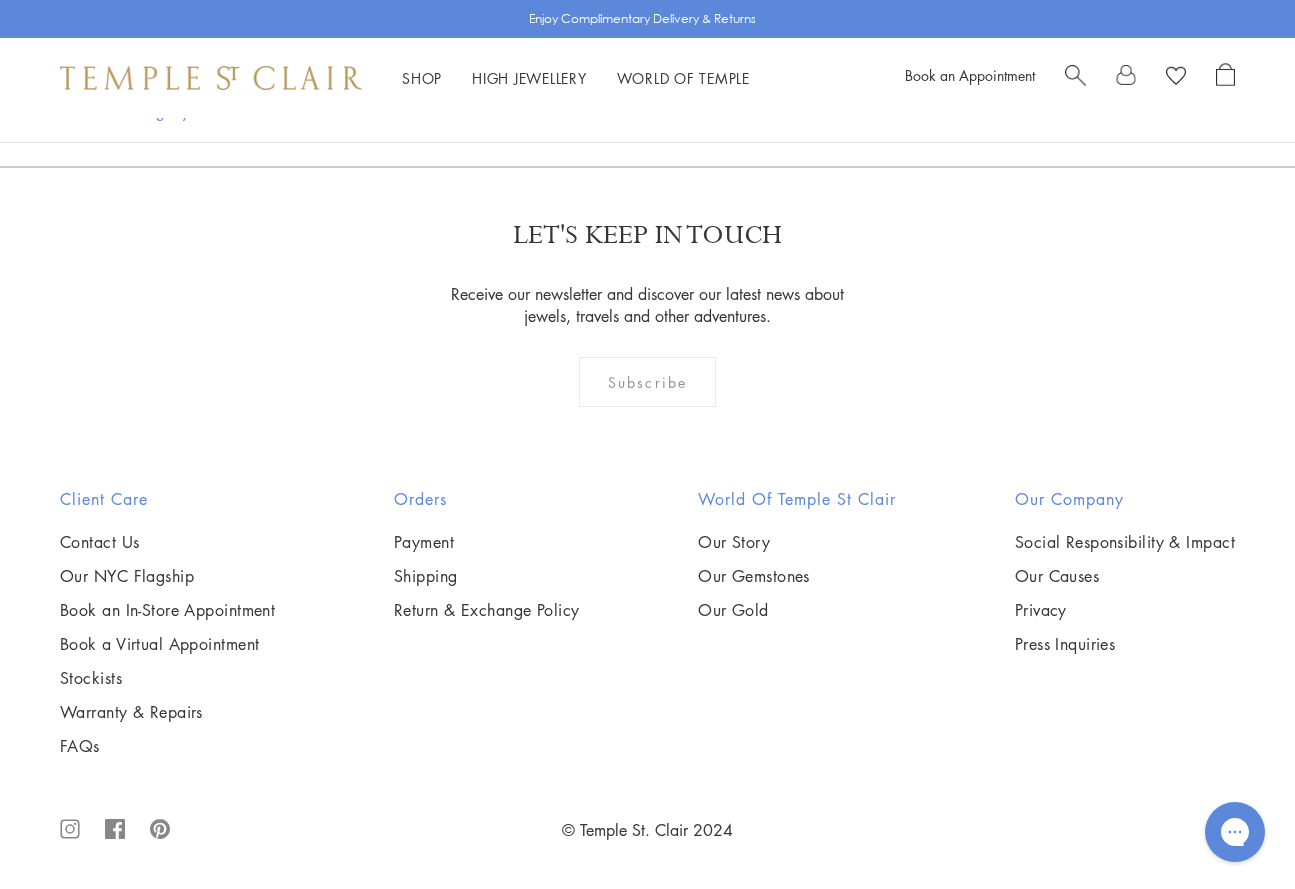 click at bounding box center (0, 0) 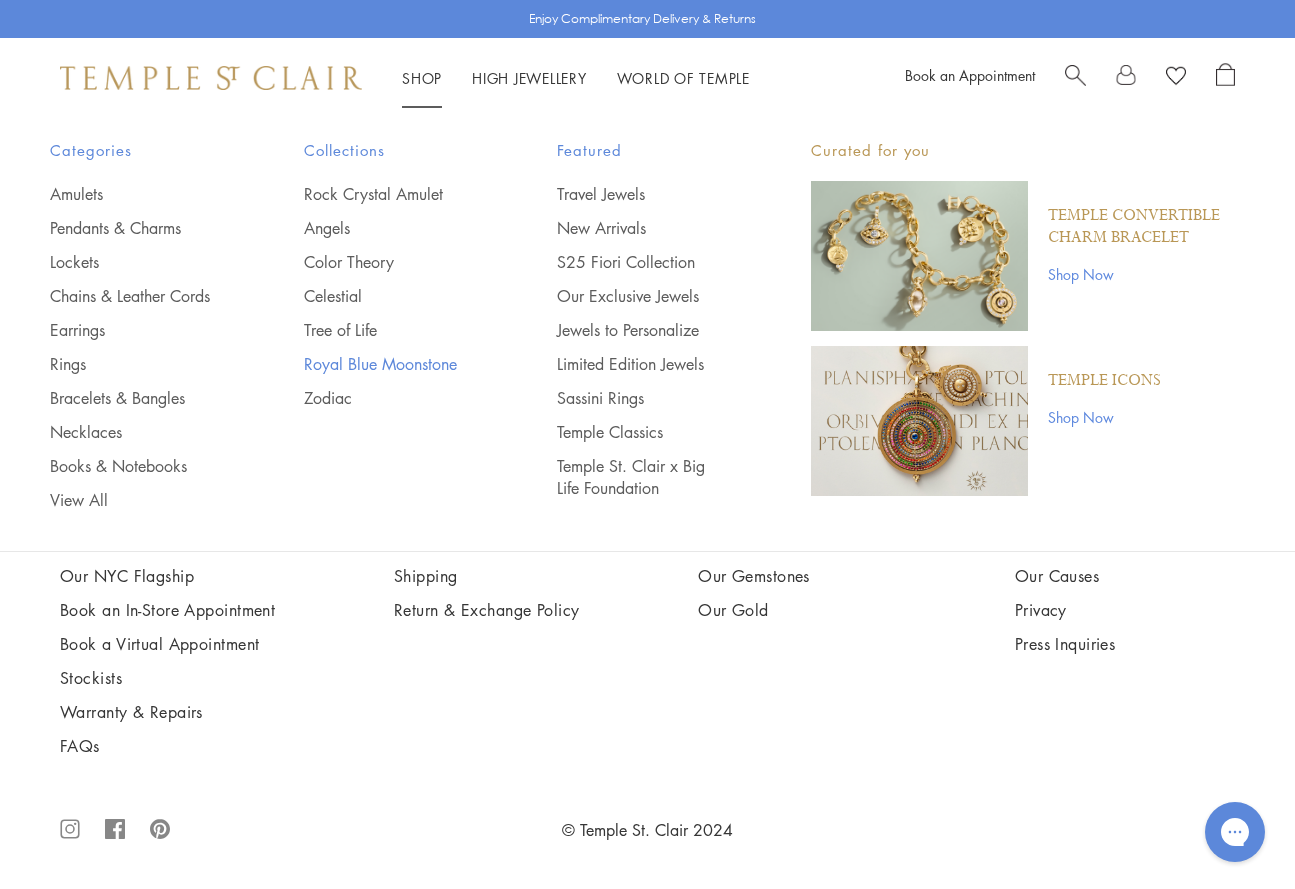 click on "Royal Blue Moonstone" at bounding box center (391, 364) 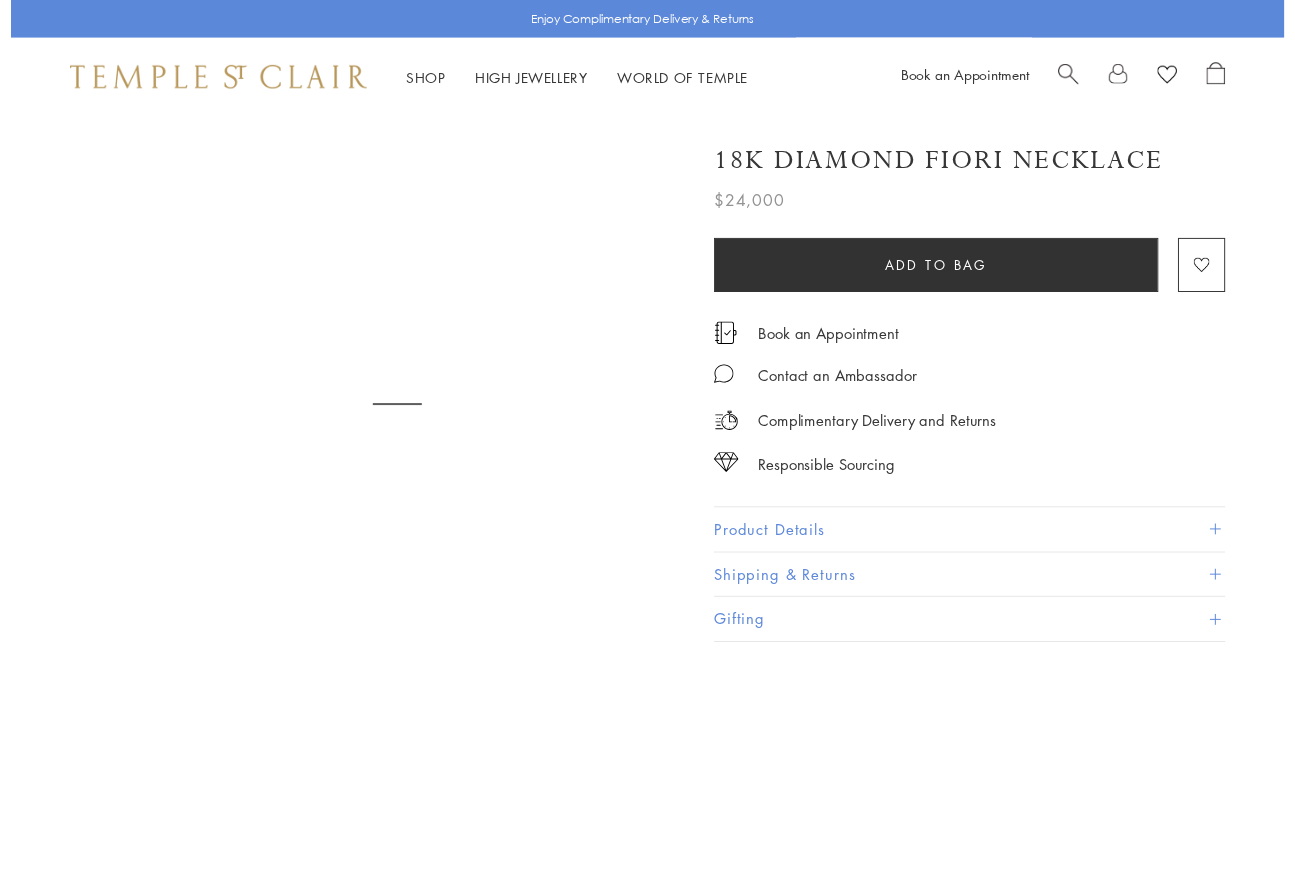 scroll, scrollTop: 0, scrollLeft: 0, axis: both 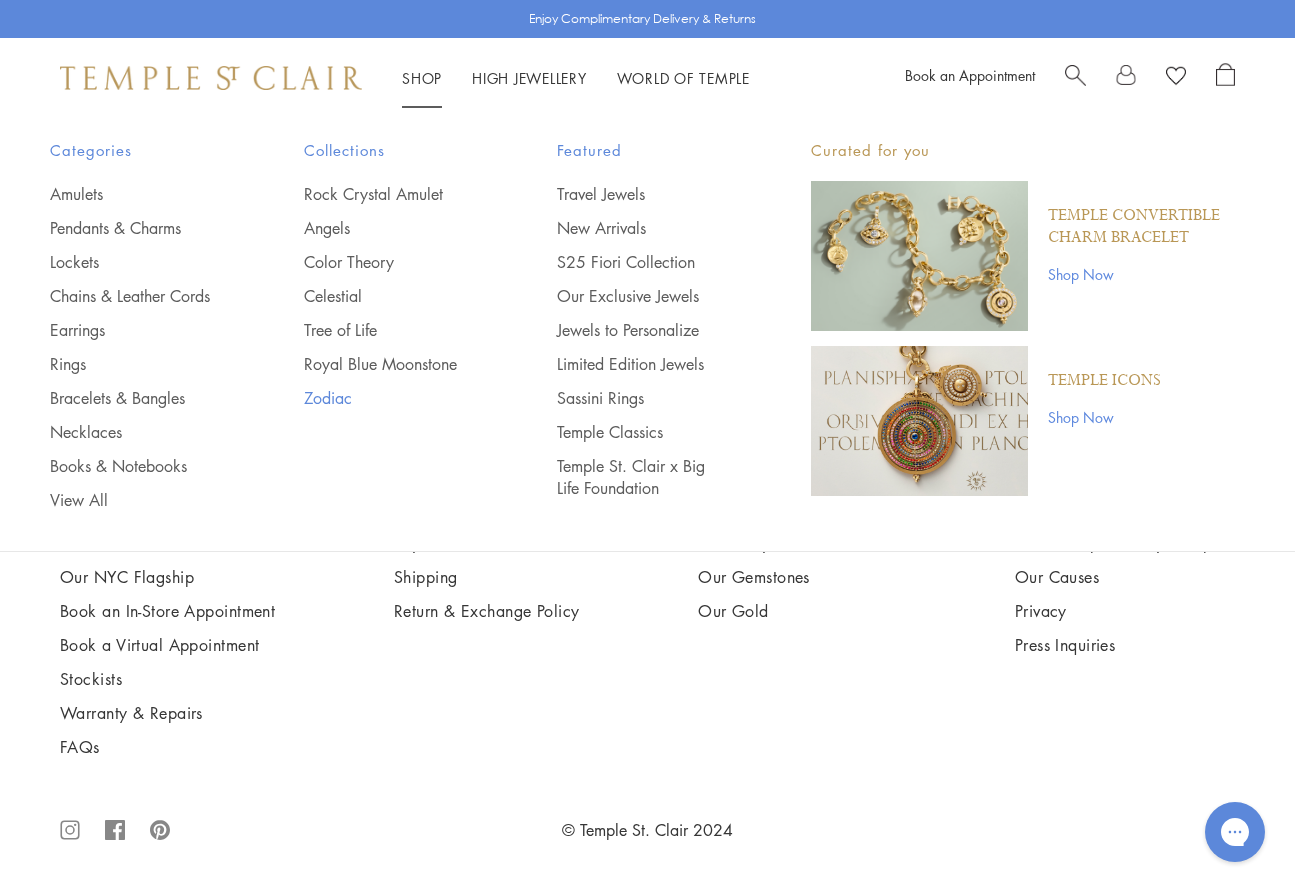 click on "Zodiac" at bounding box center (391, 398) 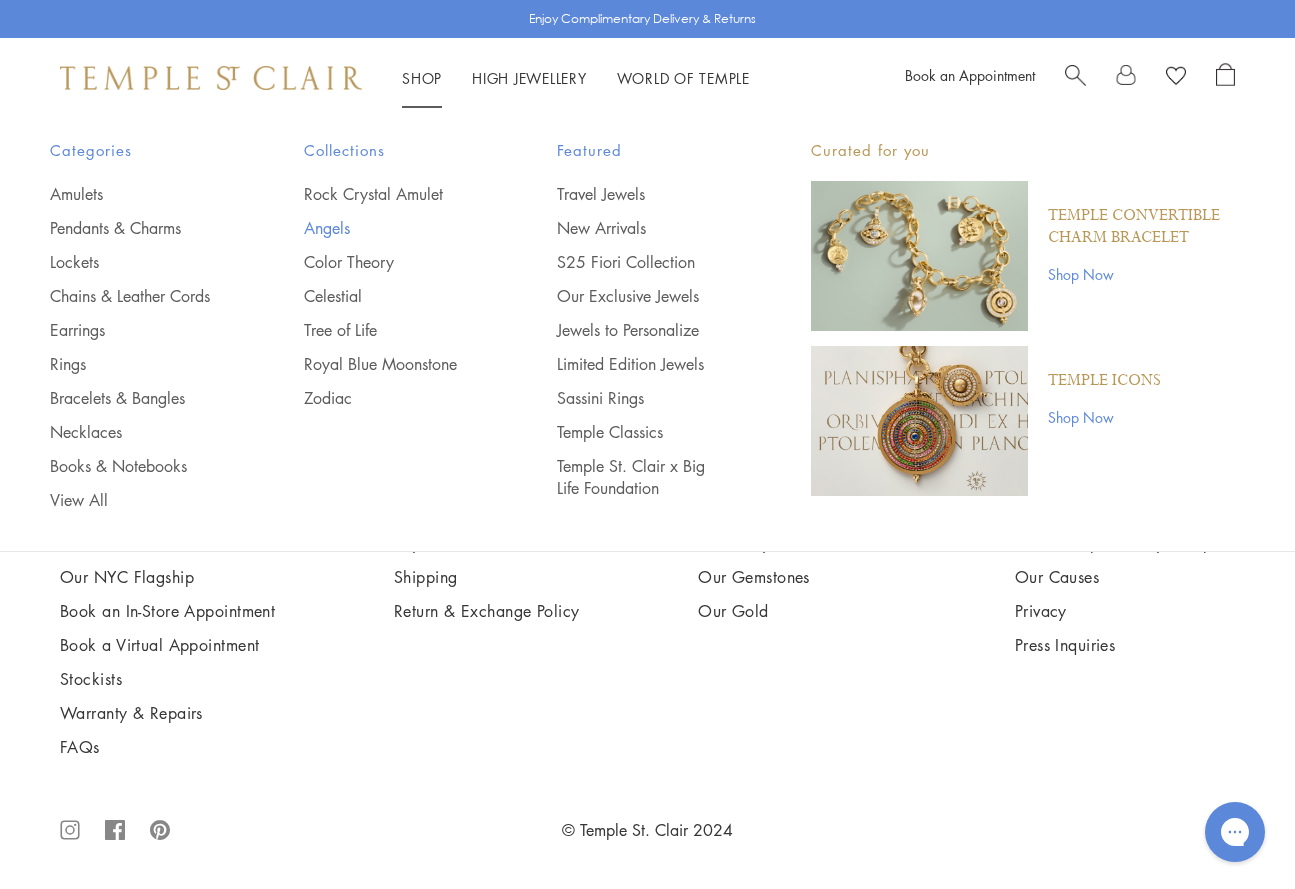 click on "Angels" at bounding box center [391, 228] 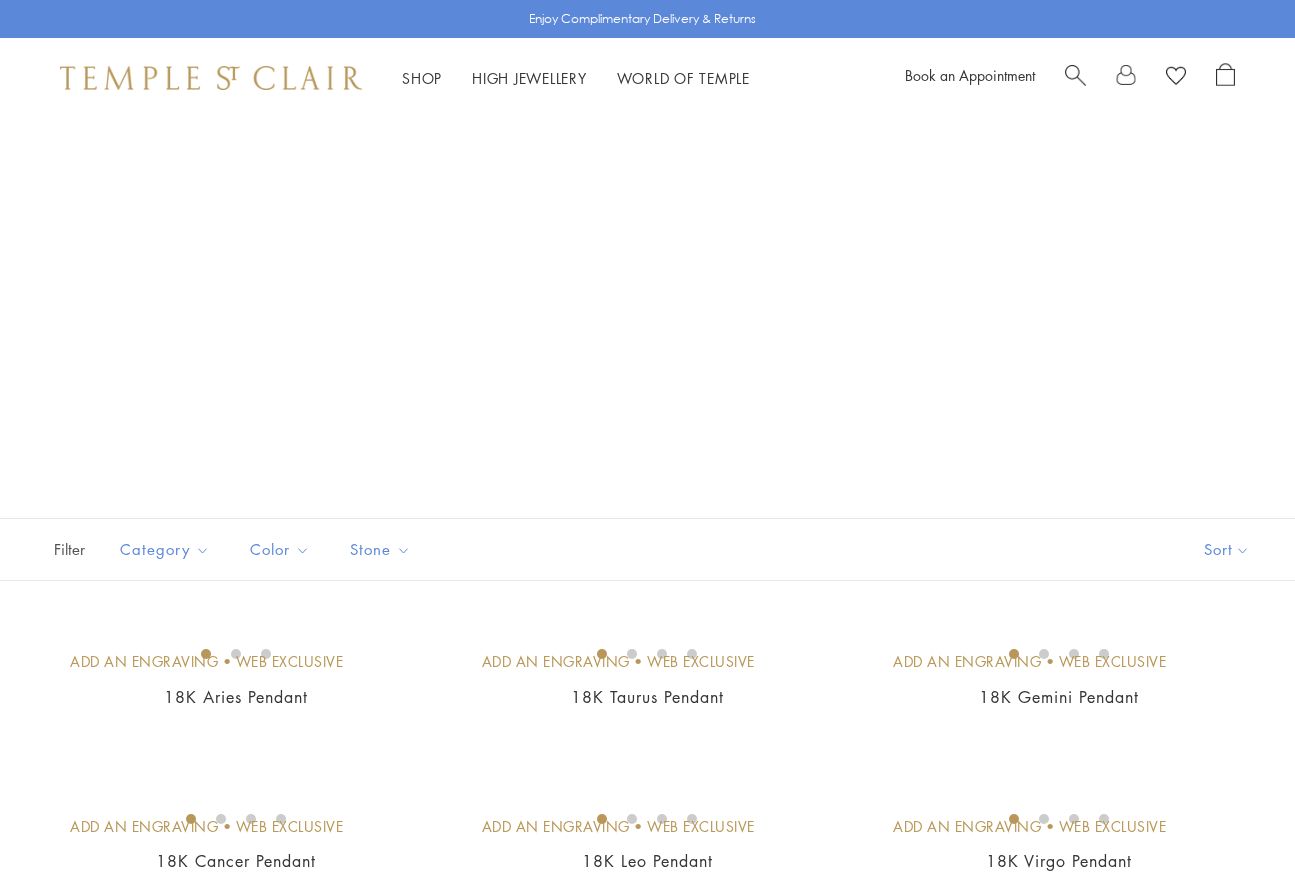 scroll, scrollTop: 0, scrollLeft: 0, axis: both 